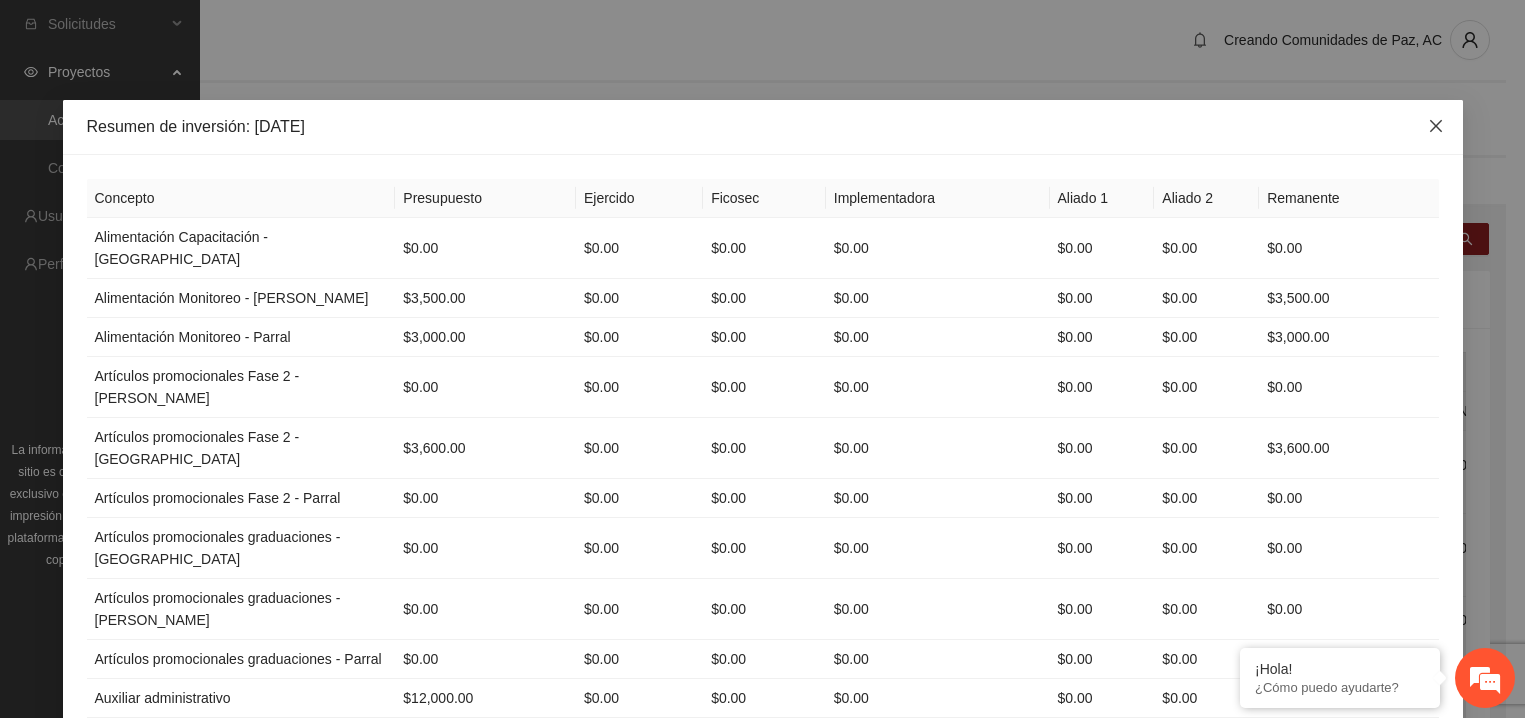 click 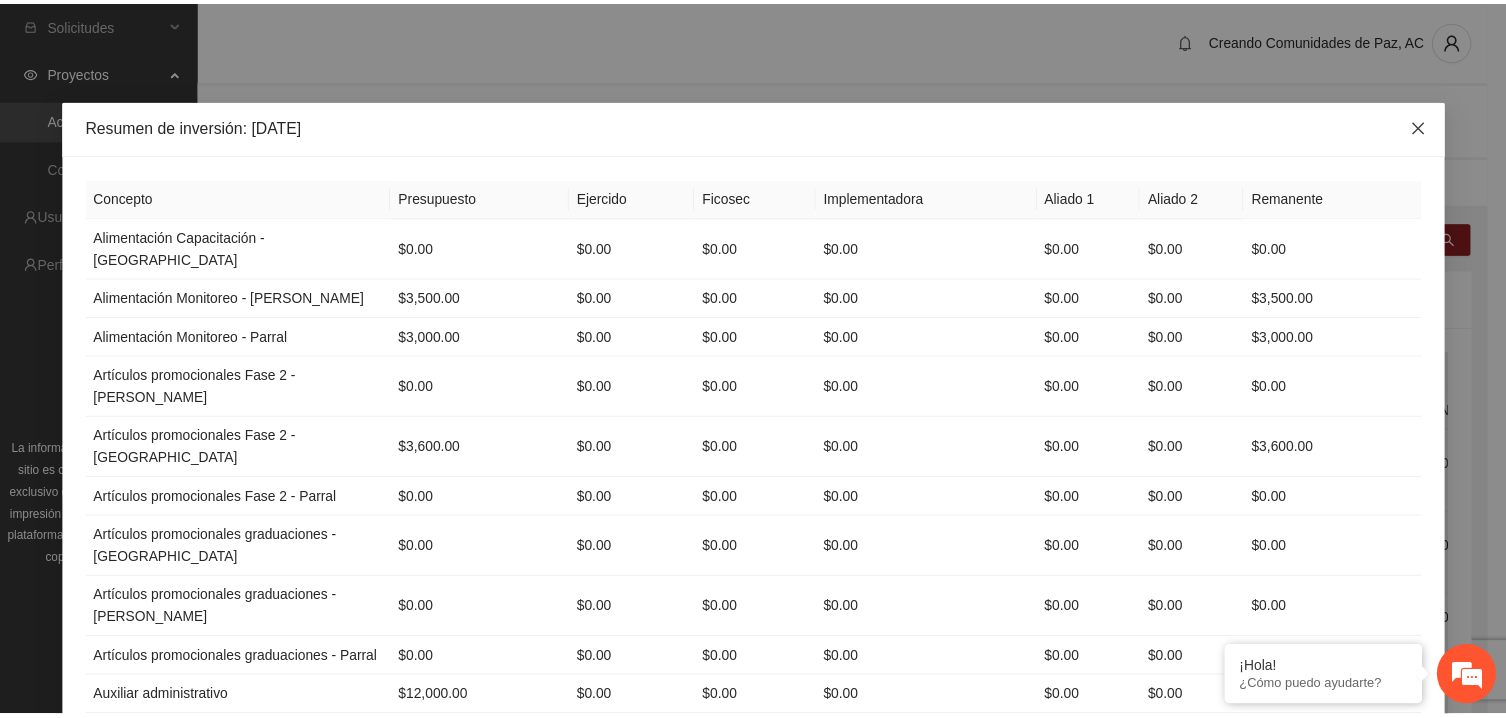 scroll, scrollTop: 214, scrollLeft: 0, axis: vertical 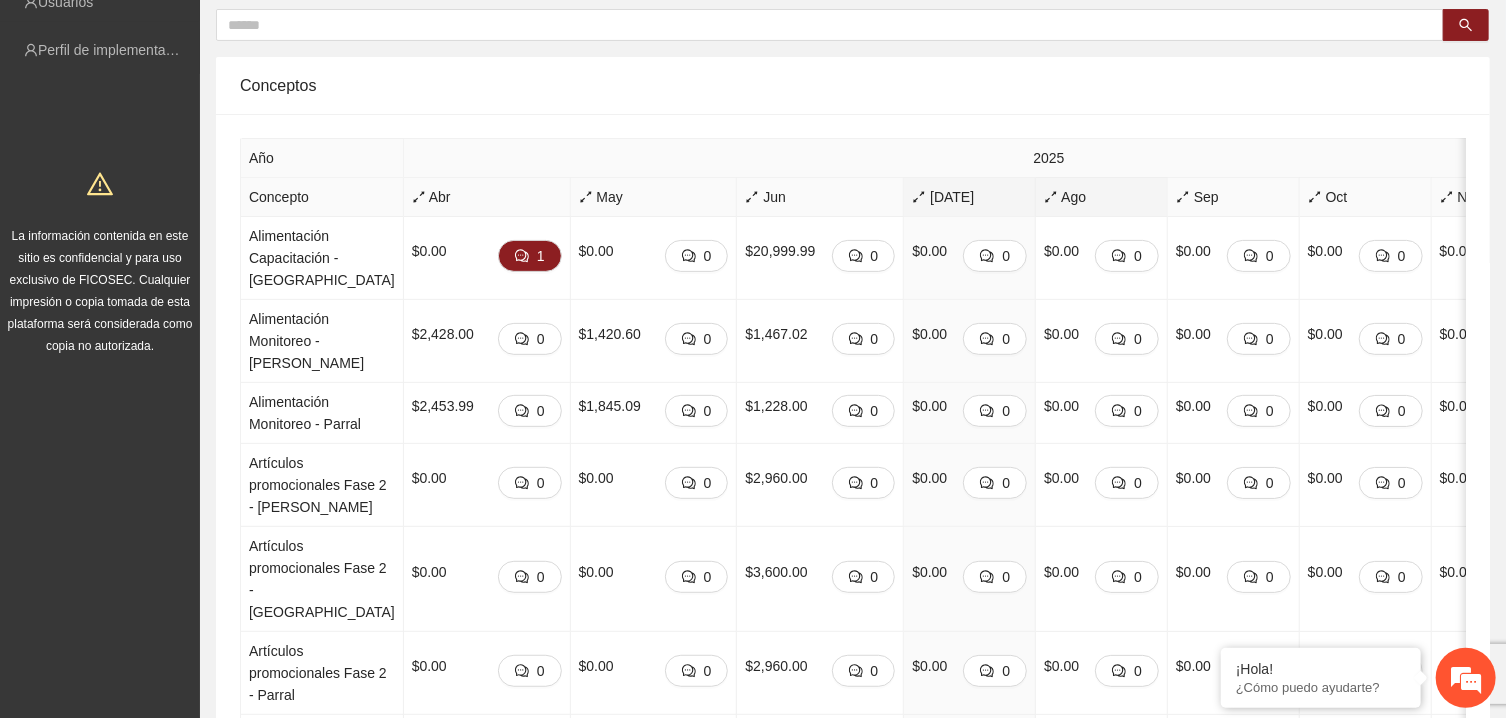 click on "Ago" at bounding box center (1101, 197) 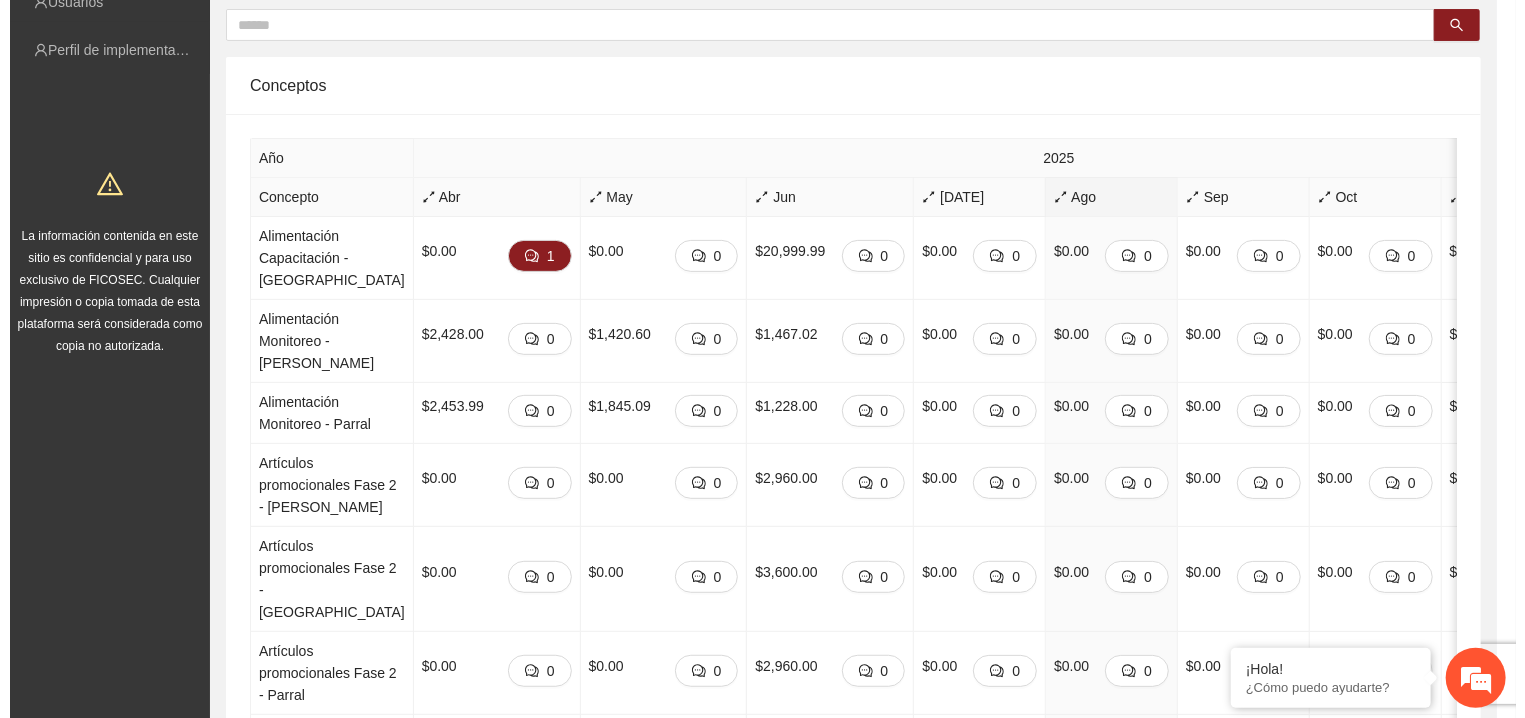 scroll, scrollTop: 0, scrollLeft: 0, axis: both 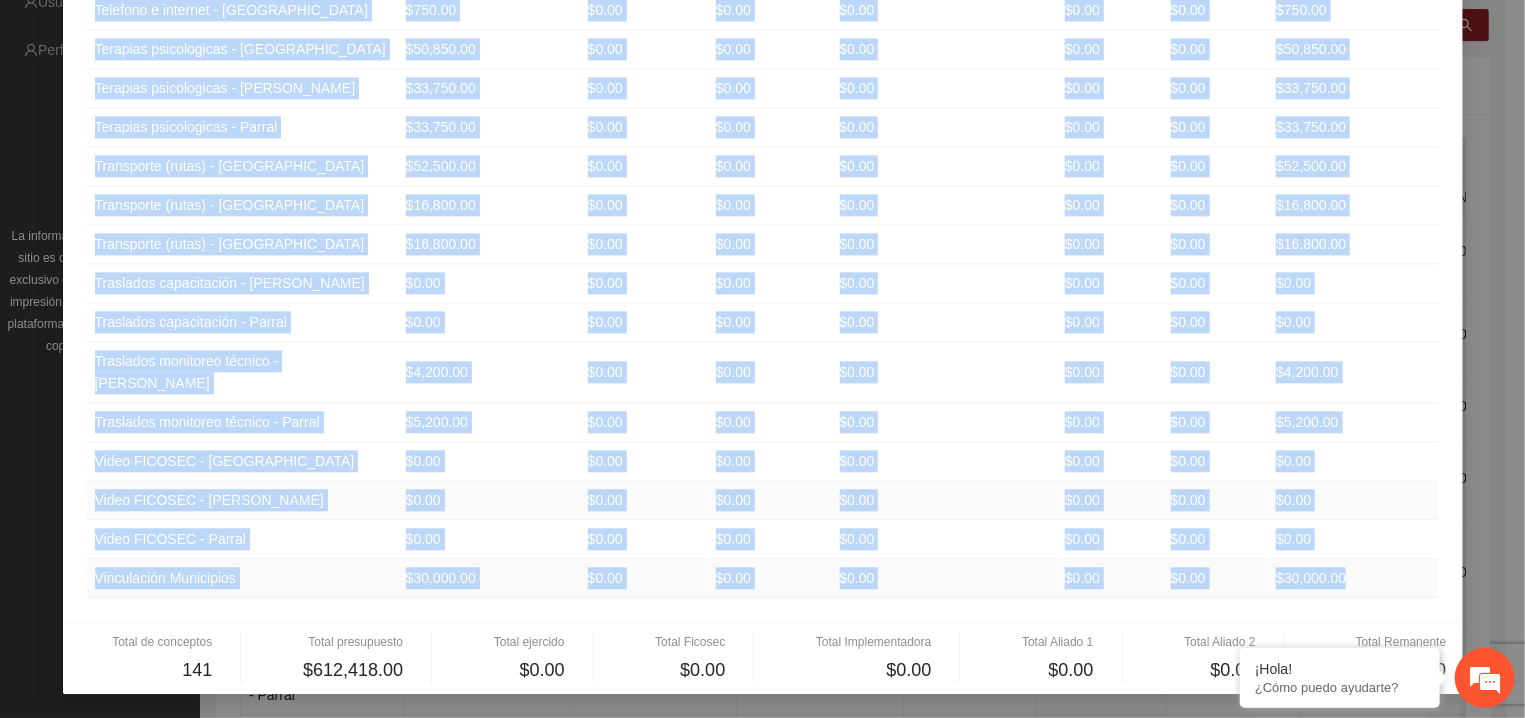 drag, startPoint x: 86, startPoint y: 235, endPoint x: 995, endPoint y: 491, distance: 944.36066 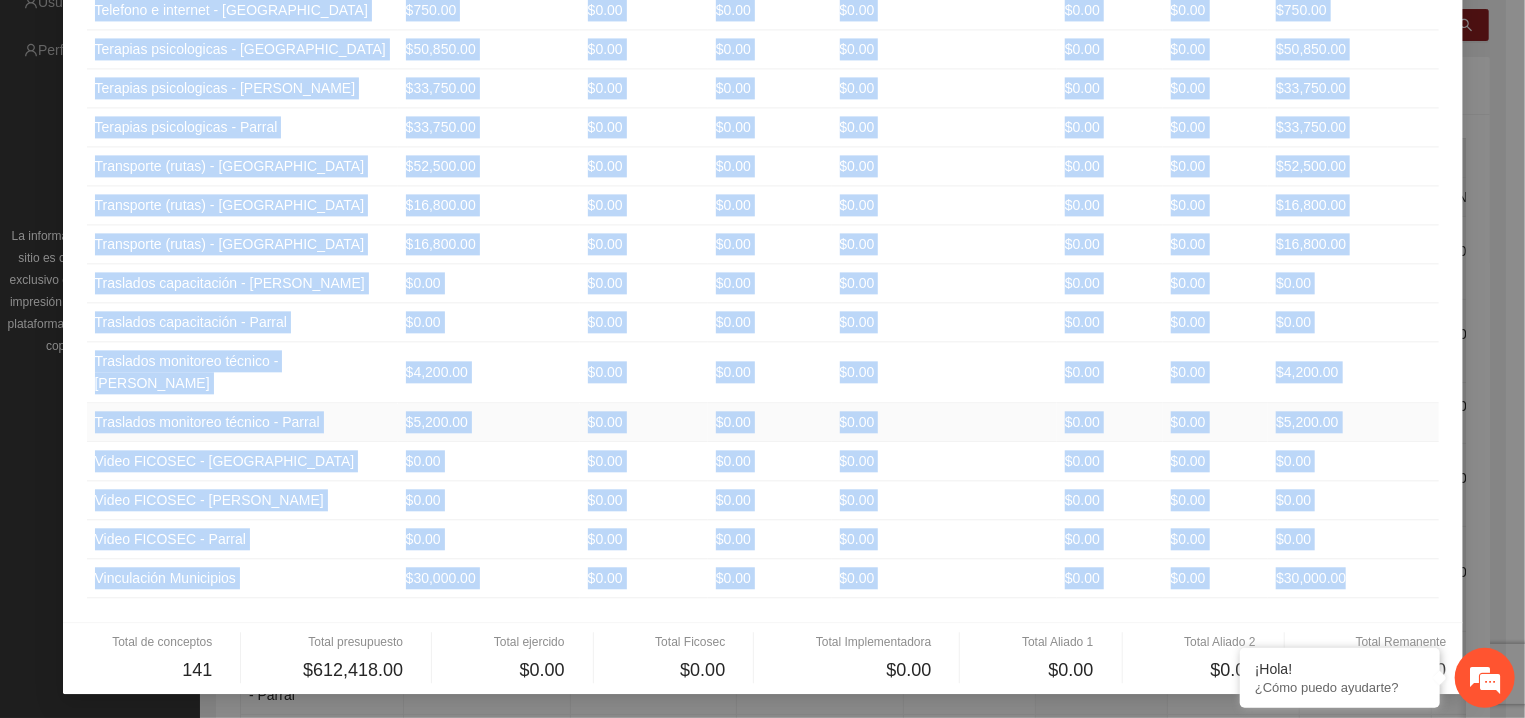 copy on "Loremipsumdo Sitametconse - Adipiscin $5.03 $0.52 $1.91 $3.63 $0.67 $4.09 $1.54 Elitseddoeiu Temporinc - Utlaboreet $9,951.37 $2.81 $8.19 $6.79 $1.66 $6.64 $1,534.46 Doloremagnaa Enimadmin - Veniam $9,534.17 $9.76 $4.35 $9.97 $2.48 $6.41 $3,486.51 Quisnostr exercitationu Labo 3  - Nisialiqui $4.55 $4.28 $6.86 $4.20 $4.15 $7.38 $9.96 Exeacommo consequatduis Aute 9 - Irureinre $0.06 $0.32 $3.07 $1.69 $3.82 $5.14 $1.51 Voluptate velitessecill Fugi 0 - Nullap $1.63 $3.91 $4.42 $9.74 $9.03 $8.58 $8.02 Excepteur sintoccaecatc nonproidents - Culpaquio $0,816.21 $4.80 $6.28 $1.36 $3.97 $0.58 $3,563.89 Deseruntm animidestlabo perspiciatis - Undeomnisi $2,972.37 $8.65 $7.77 $3.53 $5.17 $5.82 $3,665.99 Natuserro voluptatemacc doloremquela - Totamr $1,309.90 $4.40 $1.65 $5.61 $9.35 $3.28 $3,896.99 Aperiame ipsaquaeabillo $67,735.86 $7.97 $2.66 $3.23 $6.58 $1.00 $69,849.36 Invent / Verita quas archi - Beataevit $0.49 $4.65 $6.57 $5.36 $6.49 $0.61 $6.13 Dictae / Nemoen ipsa quiav - Aspernatur $9.74 $3.60 $2.04 $3.43 $7...." 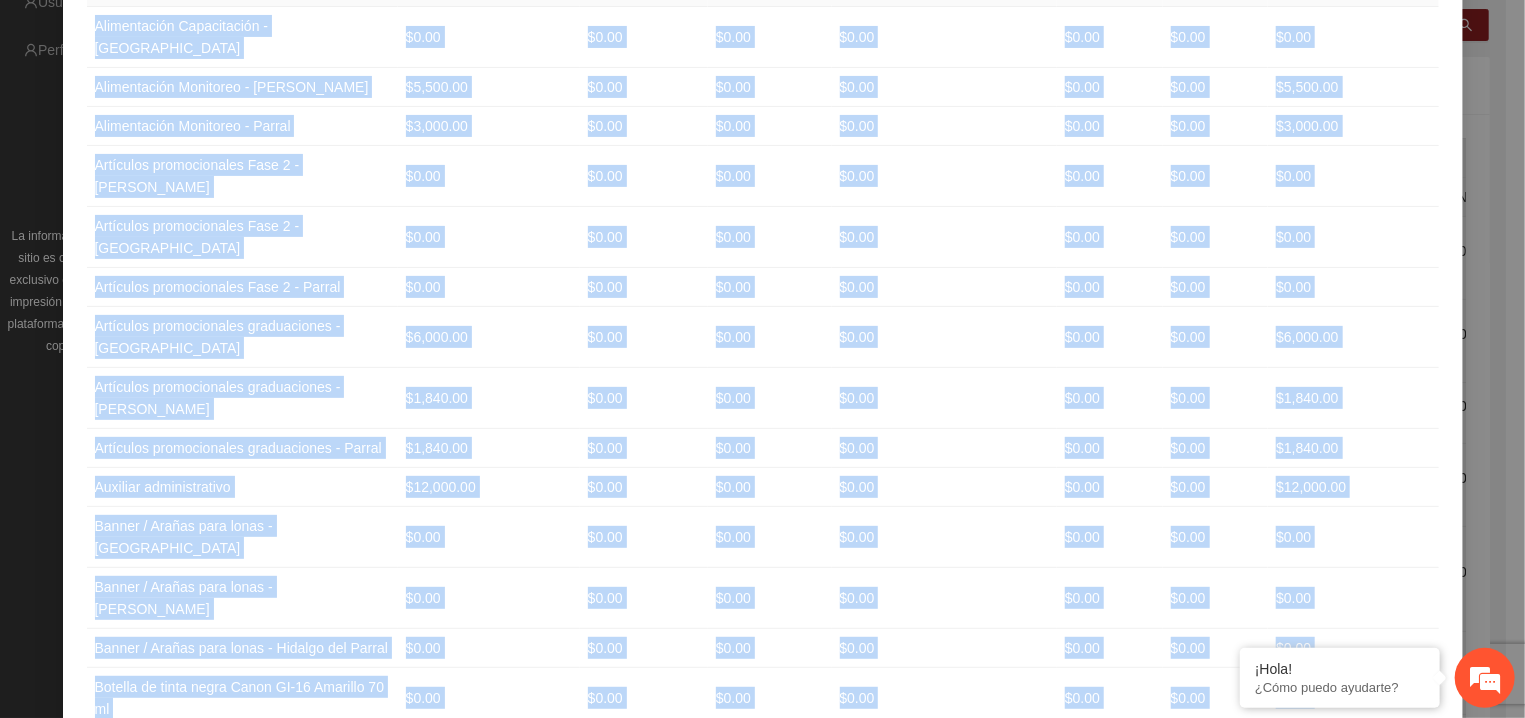 scroll, scrollTop: 0, scrollLeft: 0, axis: both 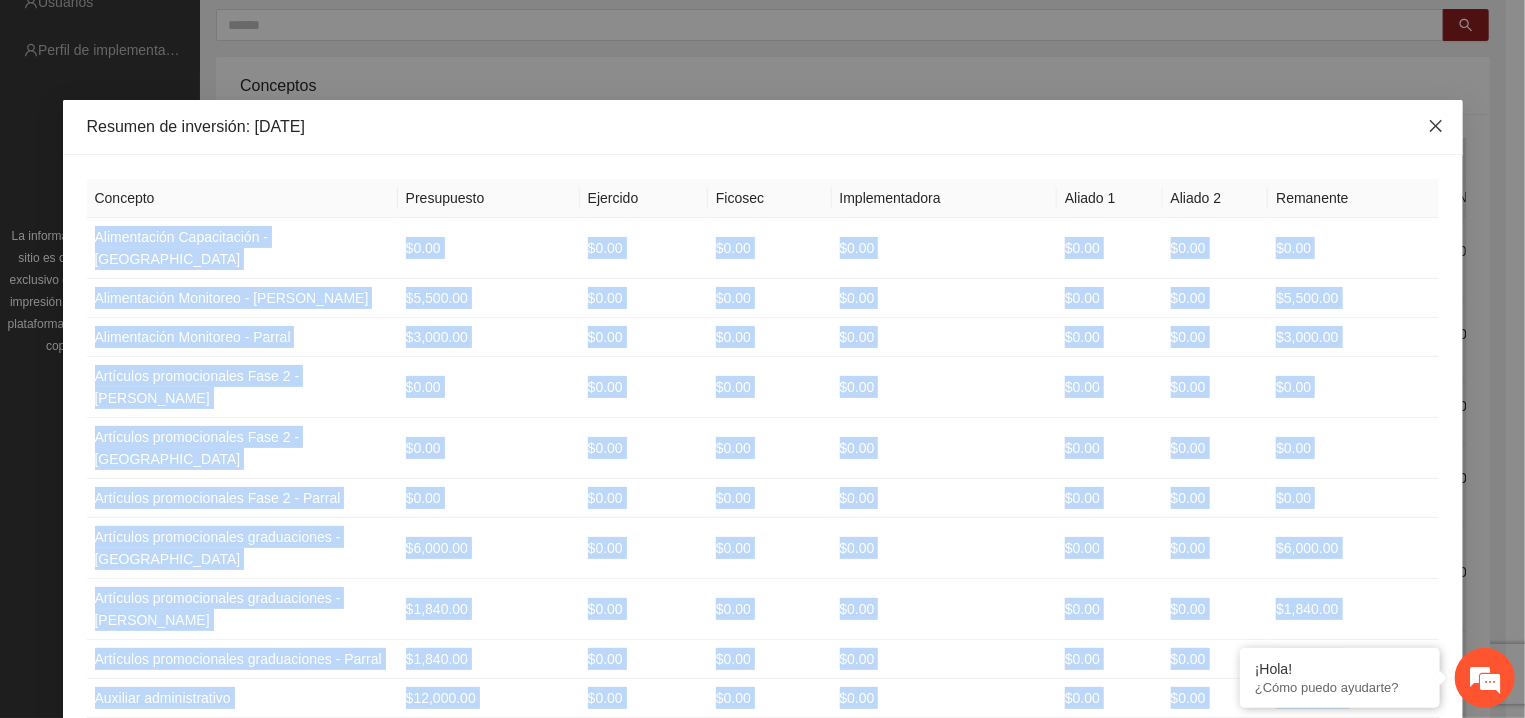 click at bounding box center (1436, 127) 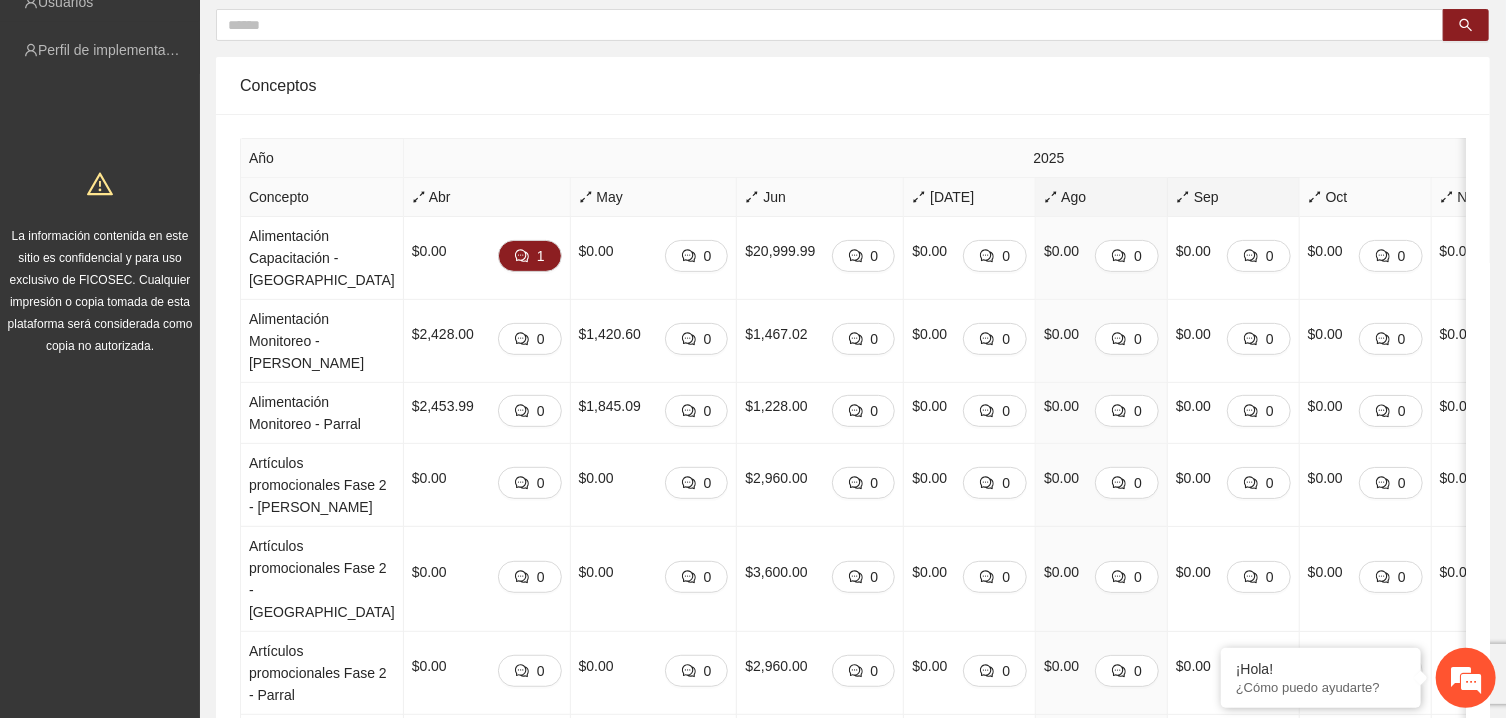 click on "Sep" at bounding box center [1233, 197] 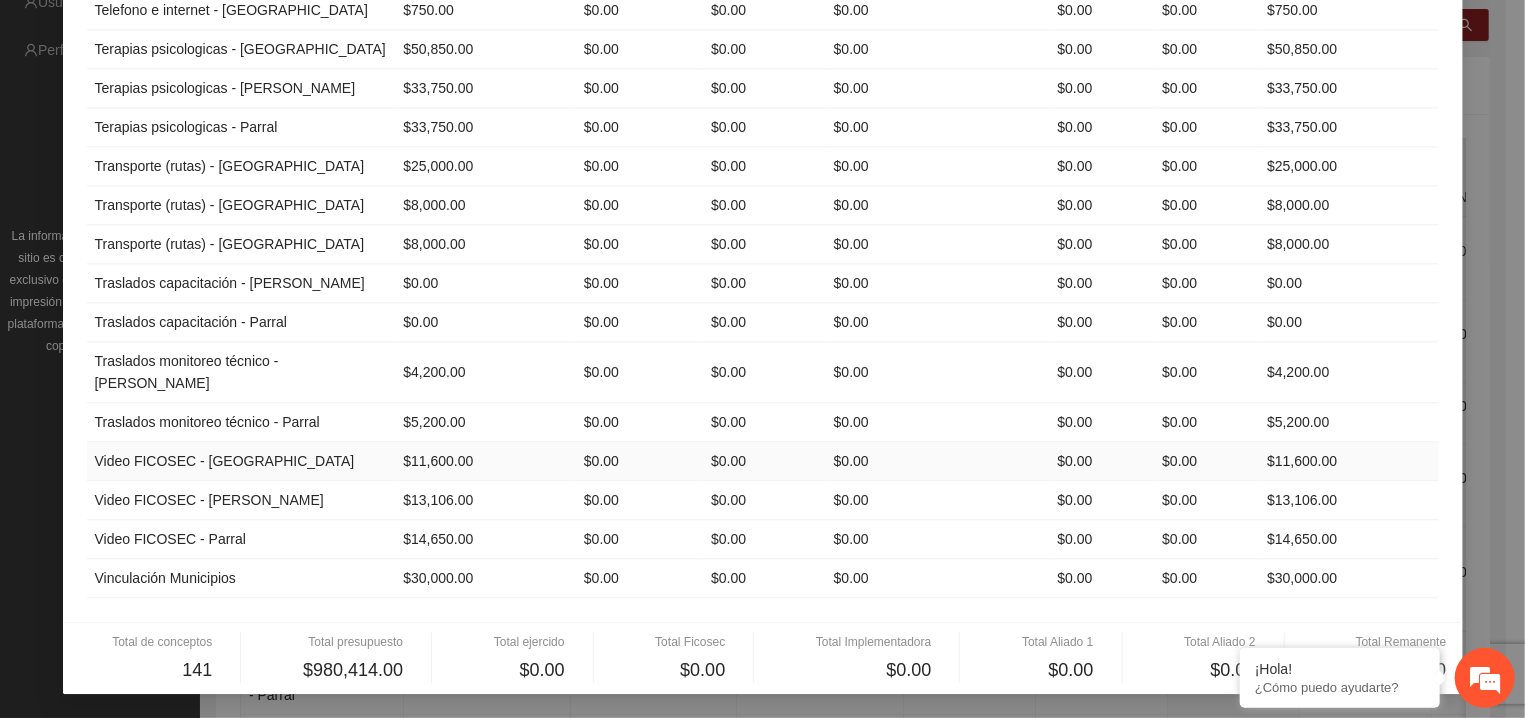 scroll, scrollTop: 7028, scrollLeft: 0, axis: vertical 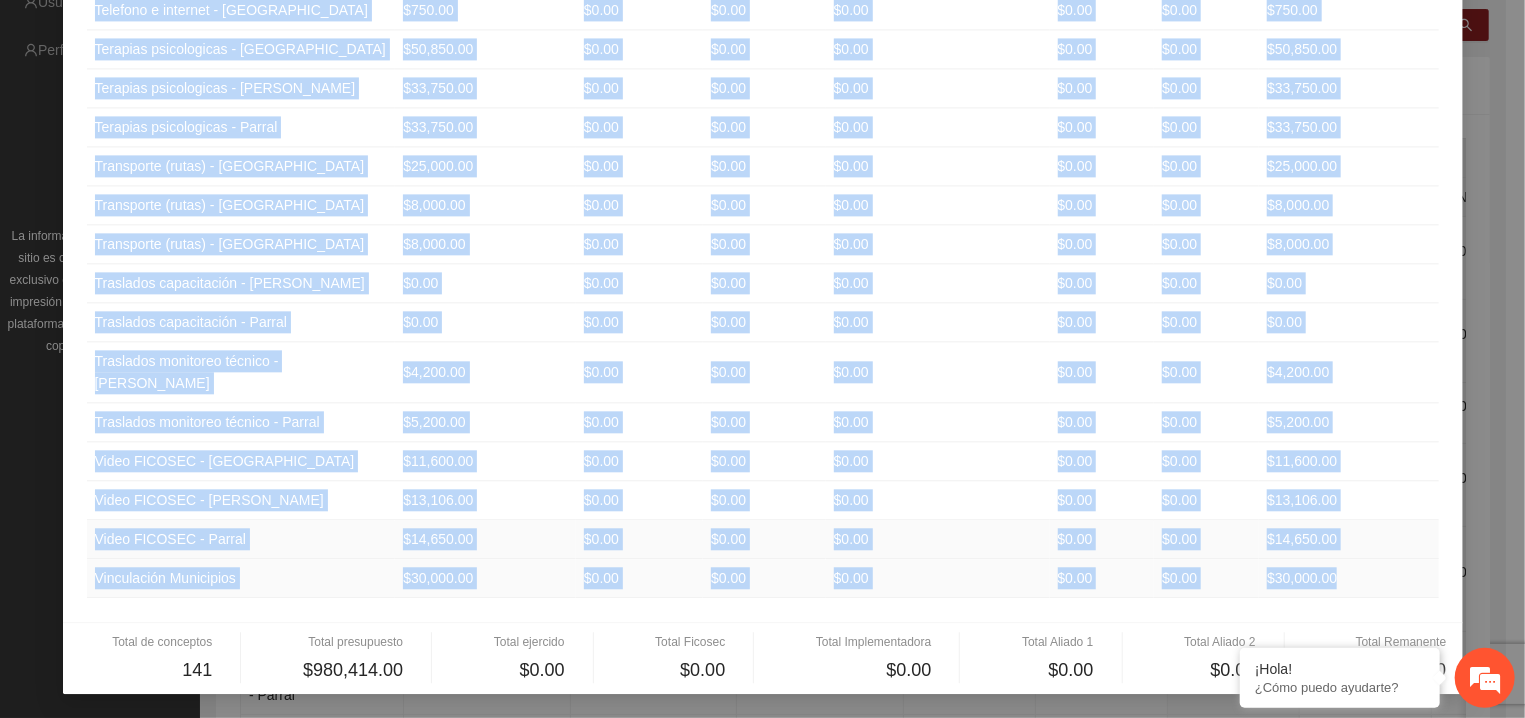 drag, startPoint x: 85, startPoint y: 233, endPoint x: 985, endPoint y: 535, distance: 949.3176 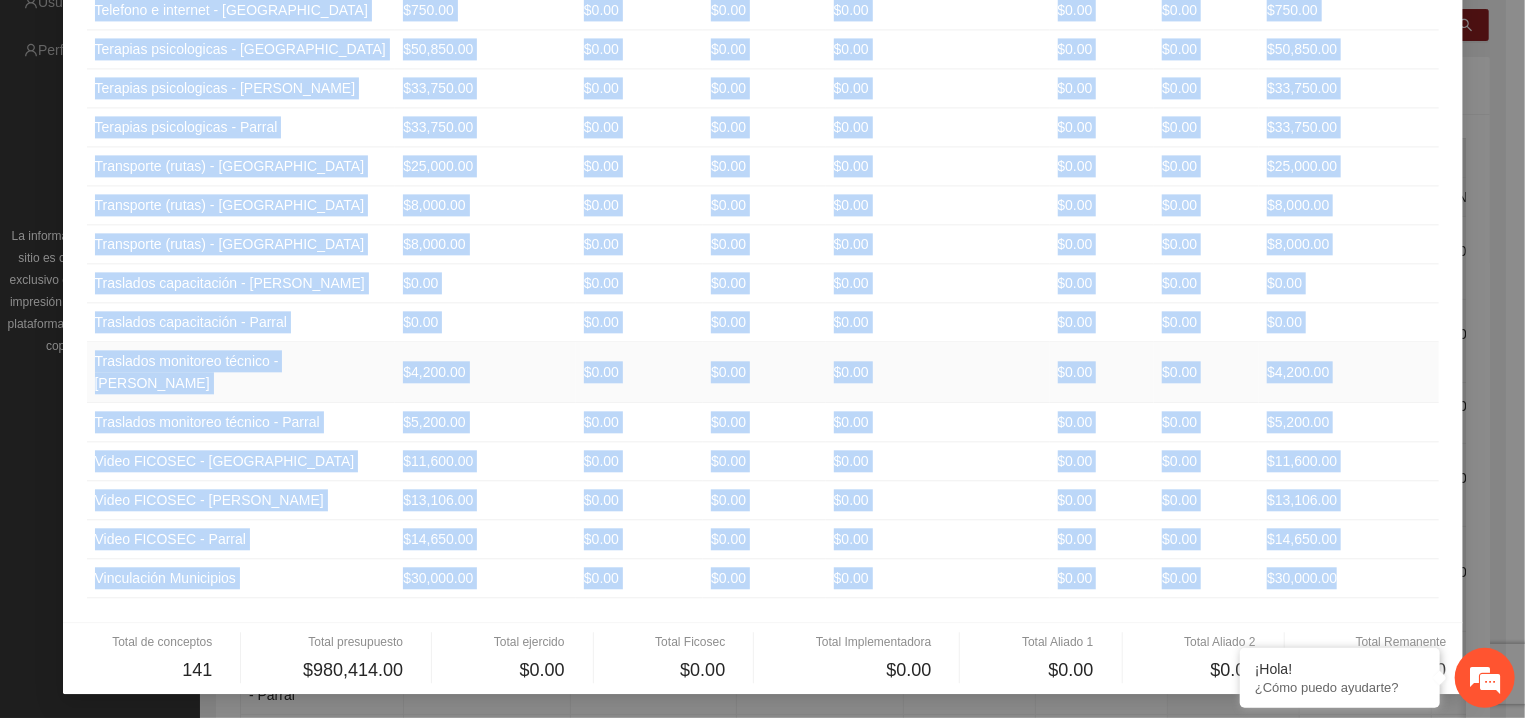 copy on "Loremipsumdo Sitametconse - Adipiscin $2.93 $5.43 $9.43 $6.19 $6.56 $8.78 $0.58 Elitseddoeiu Temporinc - Utlaboreet $7,122.01 $8.85 $8.80 $8.46 $8.85 $6.15 $7,968.25 Doloremagnaa Enimadmin - Veniam $0,154.65 $2.64 $8.38 $2.79 $7.59 $5.12 $5,108.51 Quisnostr exercitationu Labo 0  - Nisialiqui $0,484.34 $3.17 $0.25 $2.66 $9.14 $9.79 $2,108.10 Exeacommo consequatduis Aute 7 - Irureinre $1,193.46 $7.57 $5.43 $4.24 $6.58 $0.14 $8,741.13 Voluptate velitessecill Fugi 9 - Nullap $0,266.49 $0.32 $1.13 $9.89 $2.74 $8.17 $7,418.21 Excepteur sintoccaecatc nonproidents - Culpaquio $5.11 $9.60 $0.61 $0.76 $4.27 $2.82 $4.12 Deseruntm animidestlabo perspiciatis - Undeomnisi $5.88 $2.70 $0.23 $6.79 $9.80 $5.42 $4.33 Natuserro voluptatemacc doloremquela - Totamr $7.53 $3.25 $4.65 $8.83 $6.86 $7.66 $1.94 Aperiame ipsaquaeabillo $17,087.02 $4.05 $5.15 $9.78 $9.13 $0.35 $26,401.83 Invent / Verita quas archi - Beataevit $8.01 $6.41 $4.51 $9.04 $3.17 $4.02 $7.77 Dictae / Nemoen ipsa quiav - Aspernatur $9.47 $3.47 $4.97 $5.92 $6...." 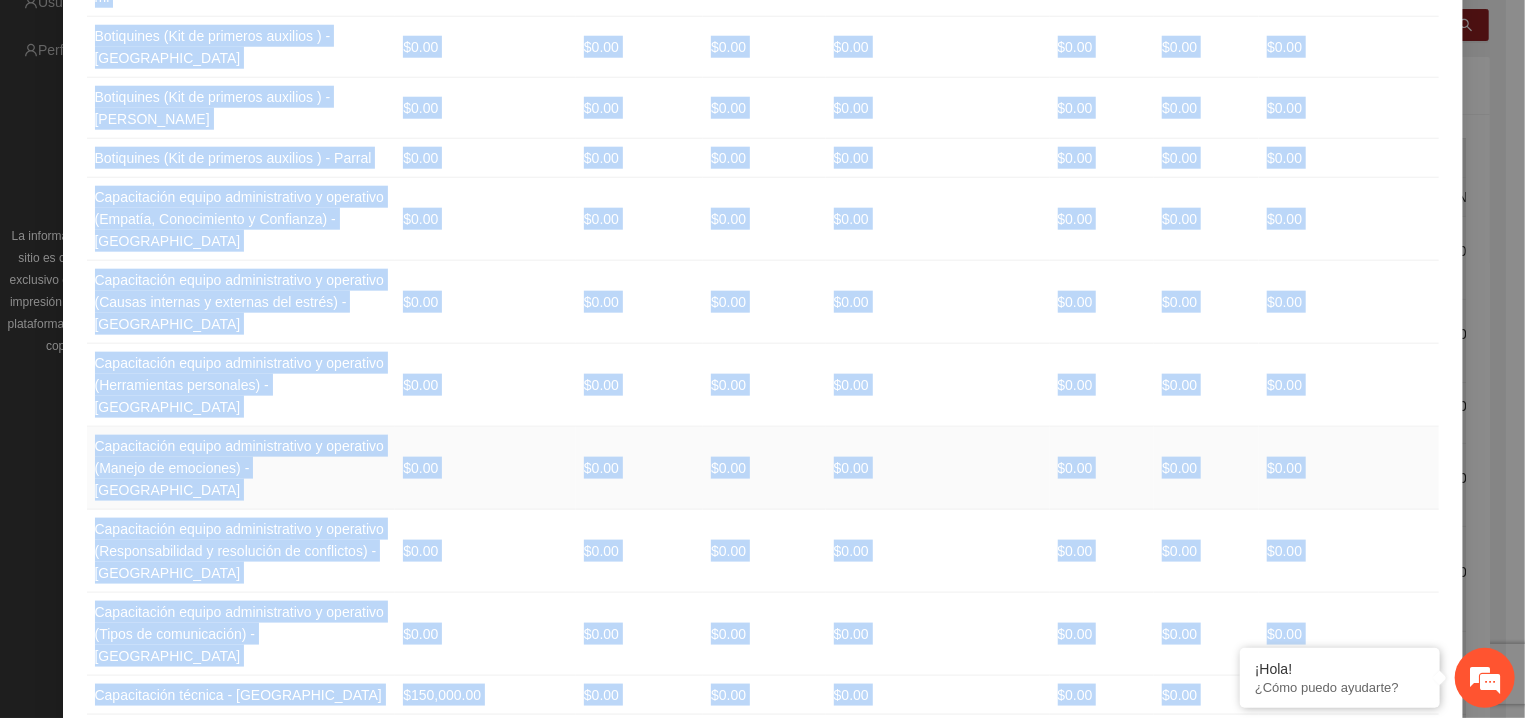 scroll, scrollTop: 0, scrollLeft: 0, axis: both 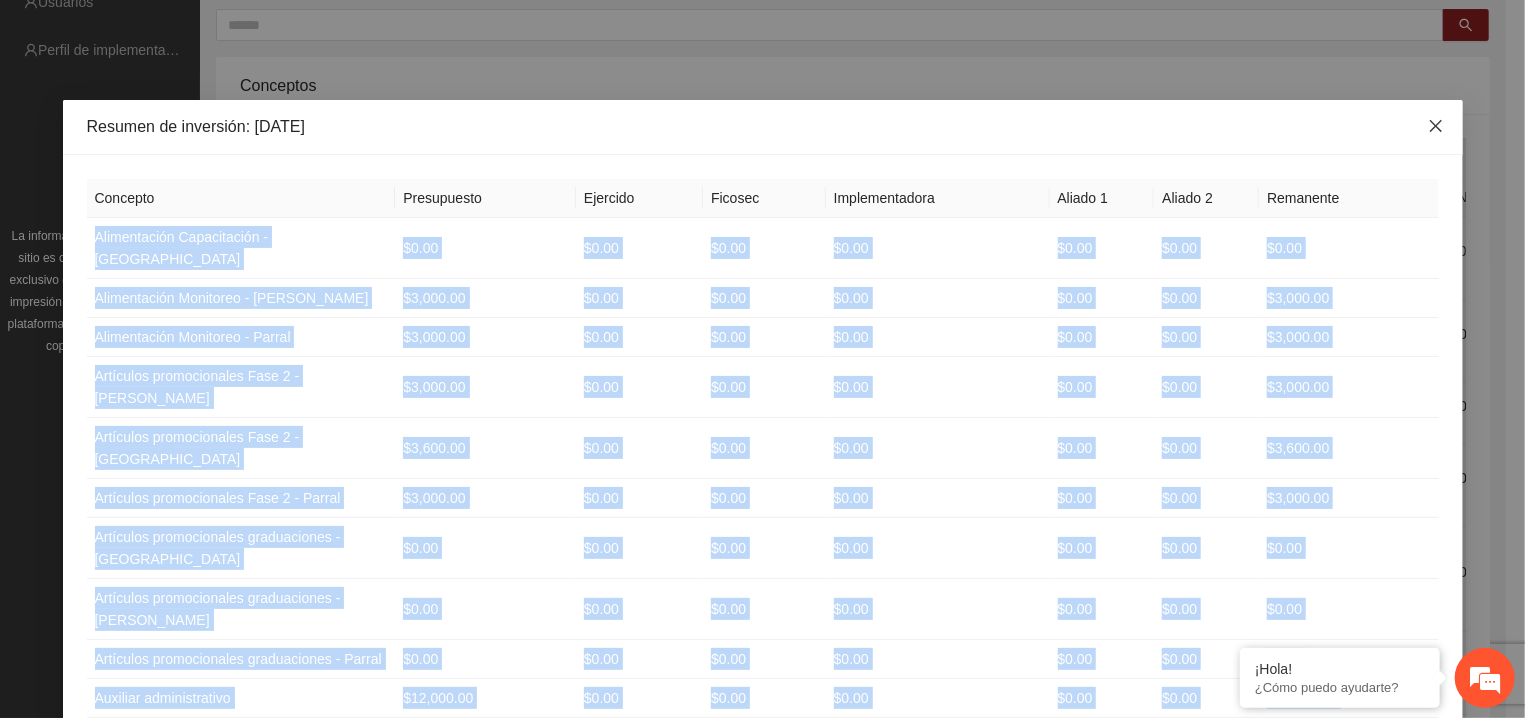 click at bounding box center (1436, 127) 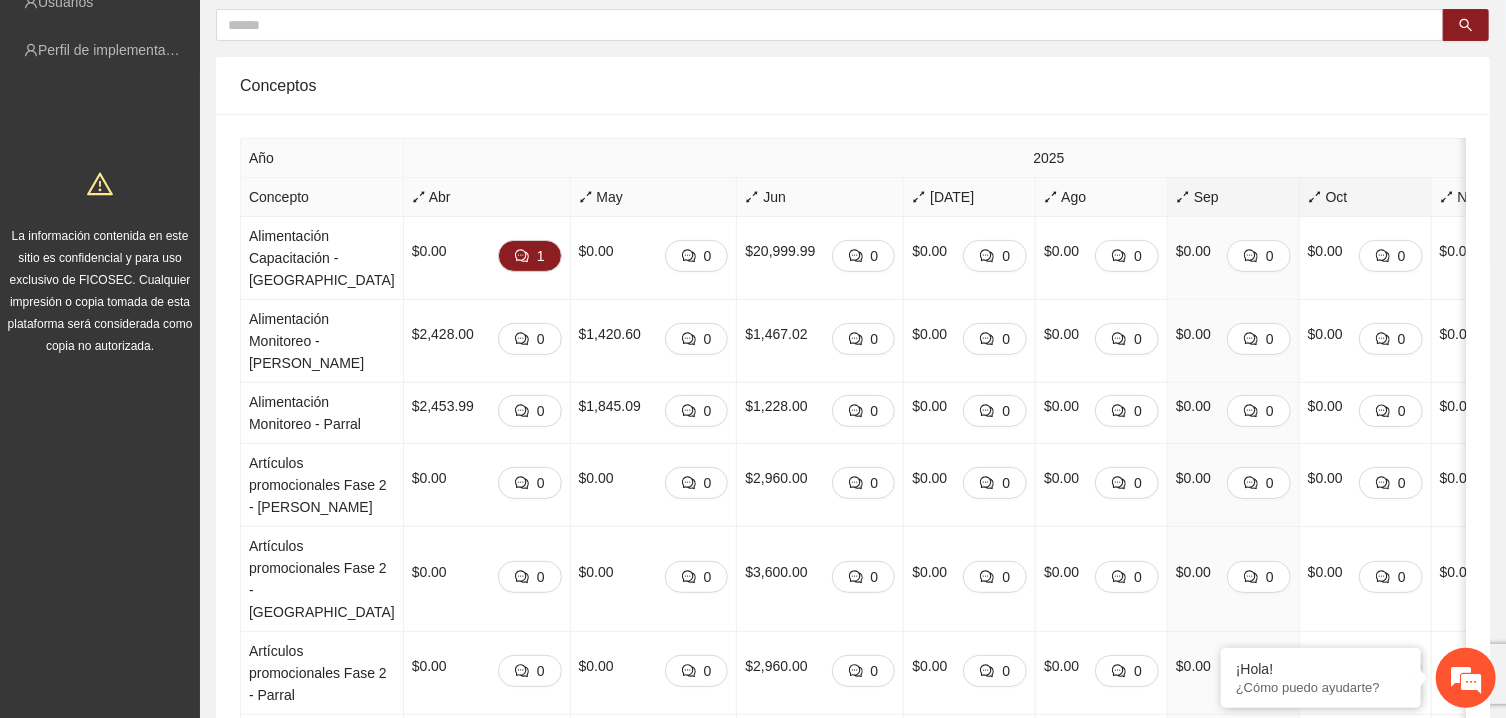 click on "Oct" at bounding box center (1365, 197) 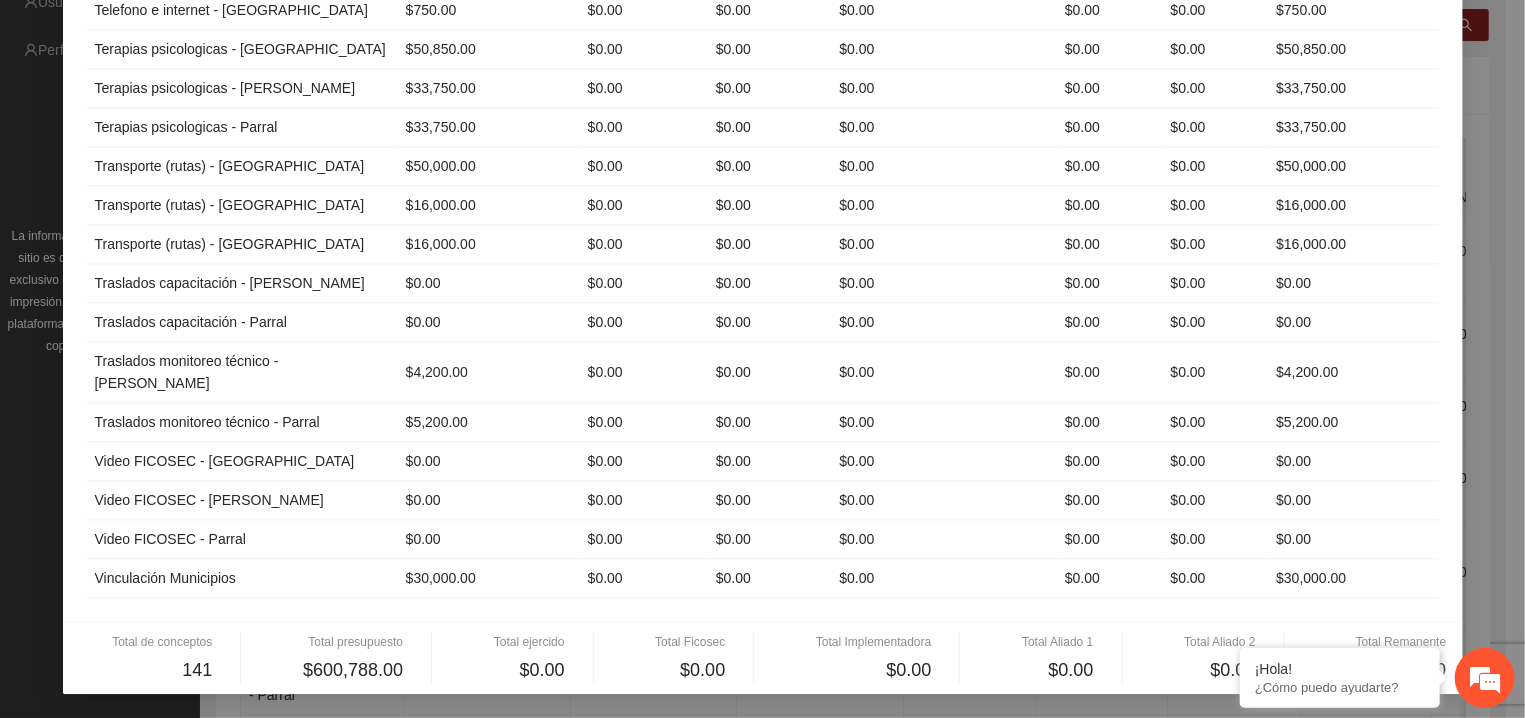 scroll, scrollTop: 6940, scrollLeft: 0, axis: vertical 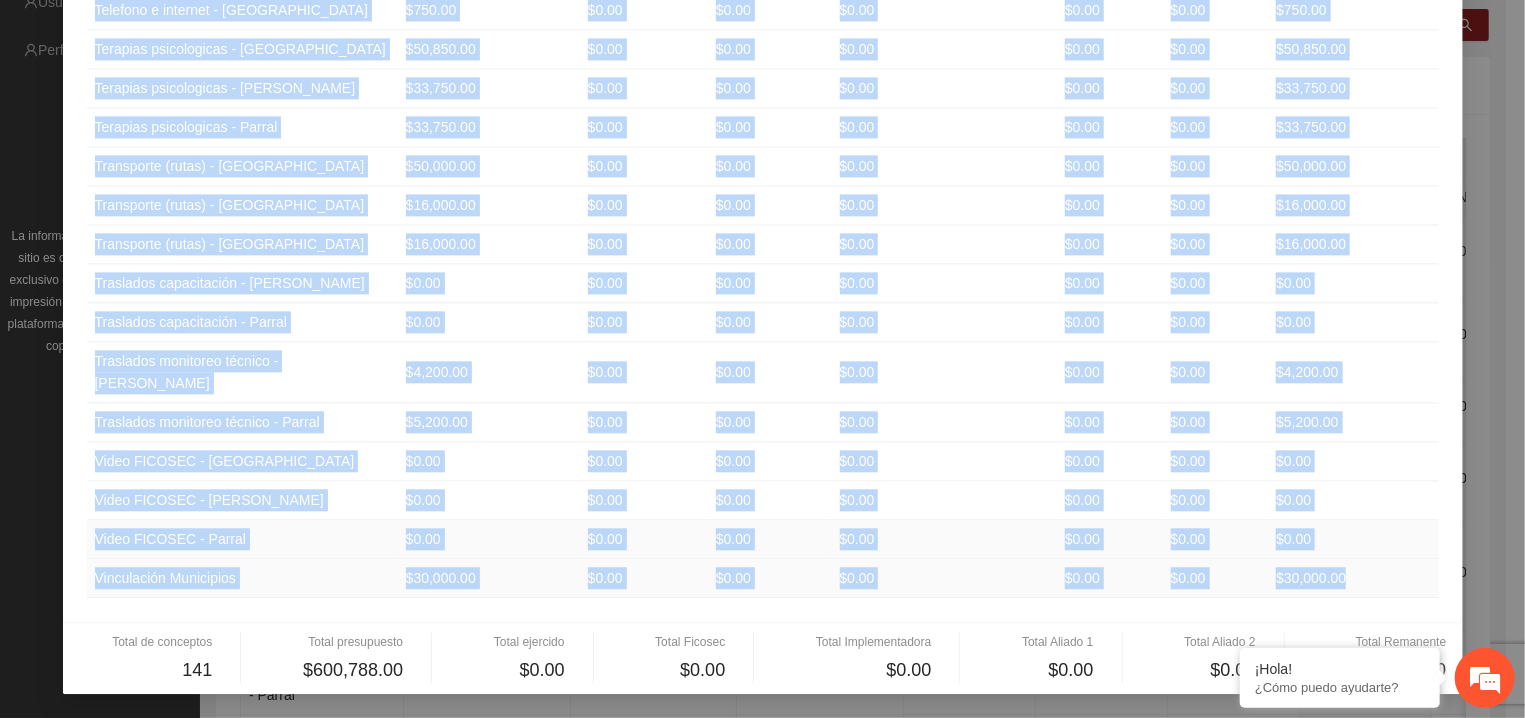 drag, startPoint x: 86, startPoint y: 239, endPoint x: 1089, endPoint y: 521, distance: 1041.8892 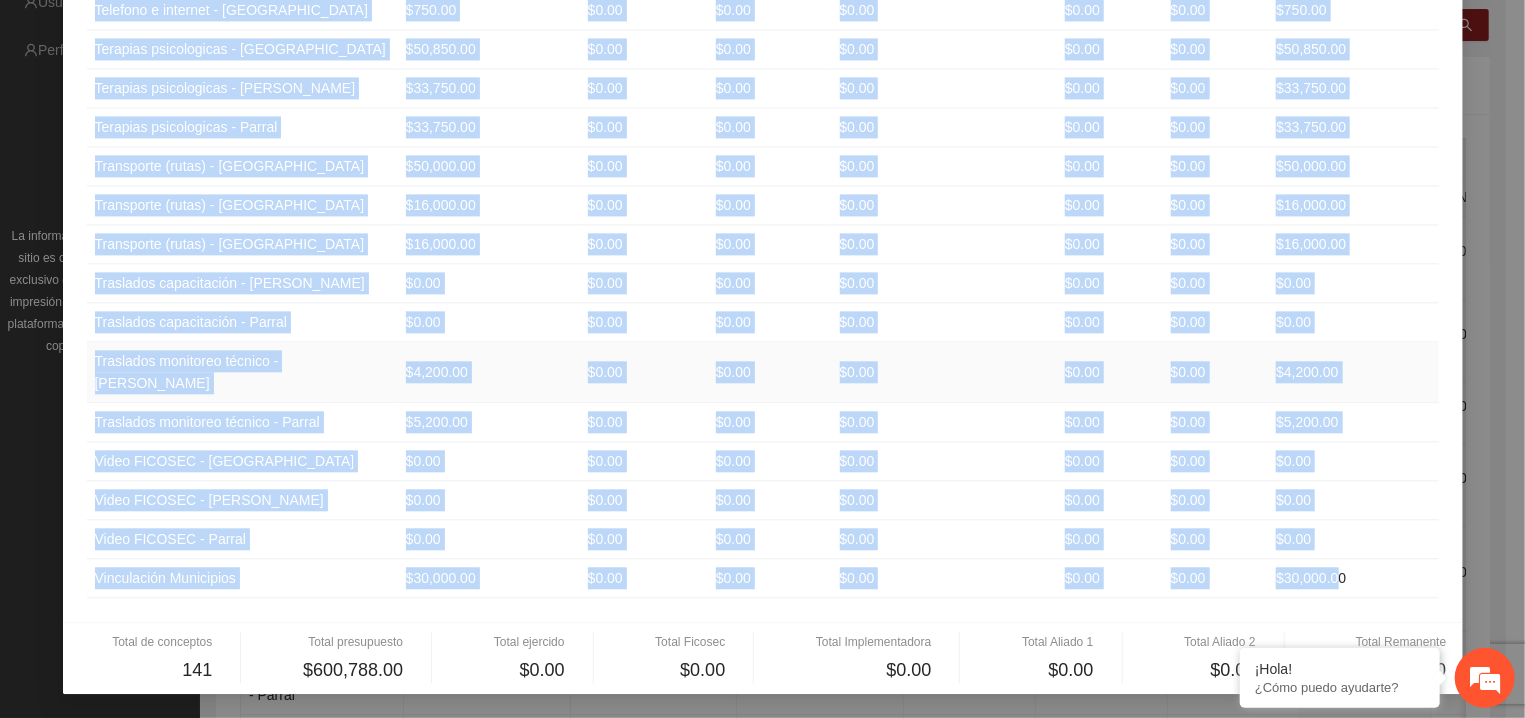 copy on "Loremipsumdo Sitametconse - Adipiscin $4.72 $6.42 $2.52 $2.01 $7.15 $9.63 $7.61 Elitseddoeiu Temporinc - Utlaboreet $8,242.63 $6.53 $8.10 $7.18 $5.04 $8.76 $2,536.92 Doloremagnaa Enimadmin - Veniam $6,817.14 $0.72 $4.14 $1.41 $4.02 $8.37 $1,592.27 Quisnostr exercitationu Labo 3  - Nisialiqui $3.36 $9.05 $2.26 $8.10 $6.61 $2.90 $8.82 Exeacommo consequatduis Aute 9 - Irureinre $5.24 $9.49 $8.61 $7.09 $8.37 $6.78 $8.09 Voluptate velitessecill Fugi 8 - Nullap $3.52 $7.45 $8.13 $5.91 $0.05 $3.55 $0.15 Excepteur sintoccaecatc nonproidents - Culpaquio $5.54 $6.43 $7.24 $0.93 $3.47 $8.58 $8.92 Deseruntm animidestlabo perspiciatis - Undeomnisi $9.19 $2.03 $3.76 $4.67 $6.23 $2.80 $5.68 Natuserro voluptatemacc doloremquela - Totamr $5.90 $3.22 $0.20 $0.13 $0.99 $3.85 $4.78 Aperiame ipsaquaeabillo $32,476.72 $9.75 $8.16 $4.37 $0.77 $0.54 $73,343.34 Invent / Verita quas archi - Beataevit $7.27 $8.35 $2.56 $6.84 $5.25 $7.79 $1.31 Dictae / Nemoen ipsa quiav - Aspernatur $9.79 $9.21 $1.43 $3.74 $8.97 $5.75 $0.25 Autodi / ..." 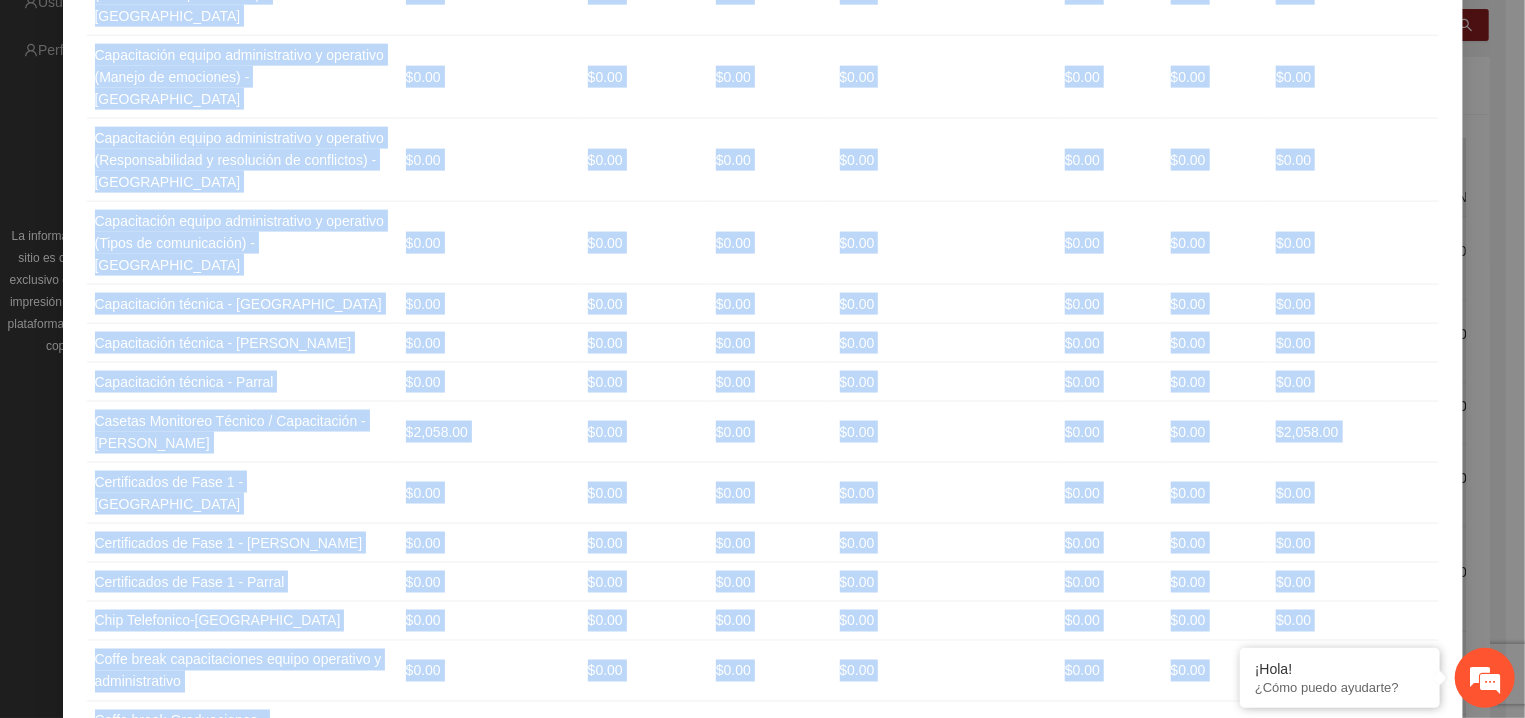 scroll, scrollTop: 0, scrollLeft: 0, axis: both 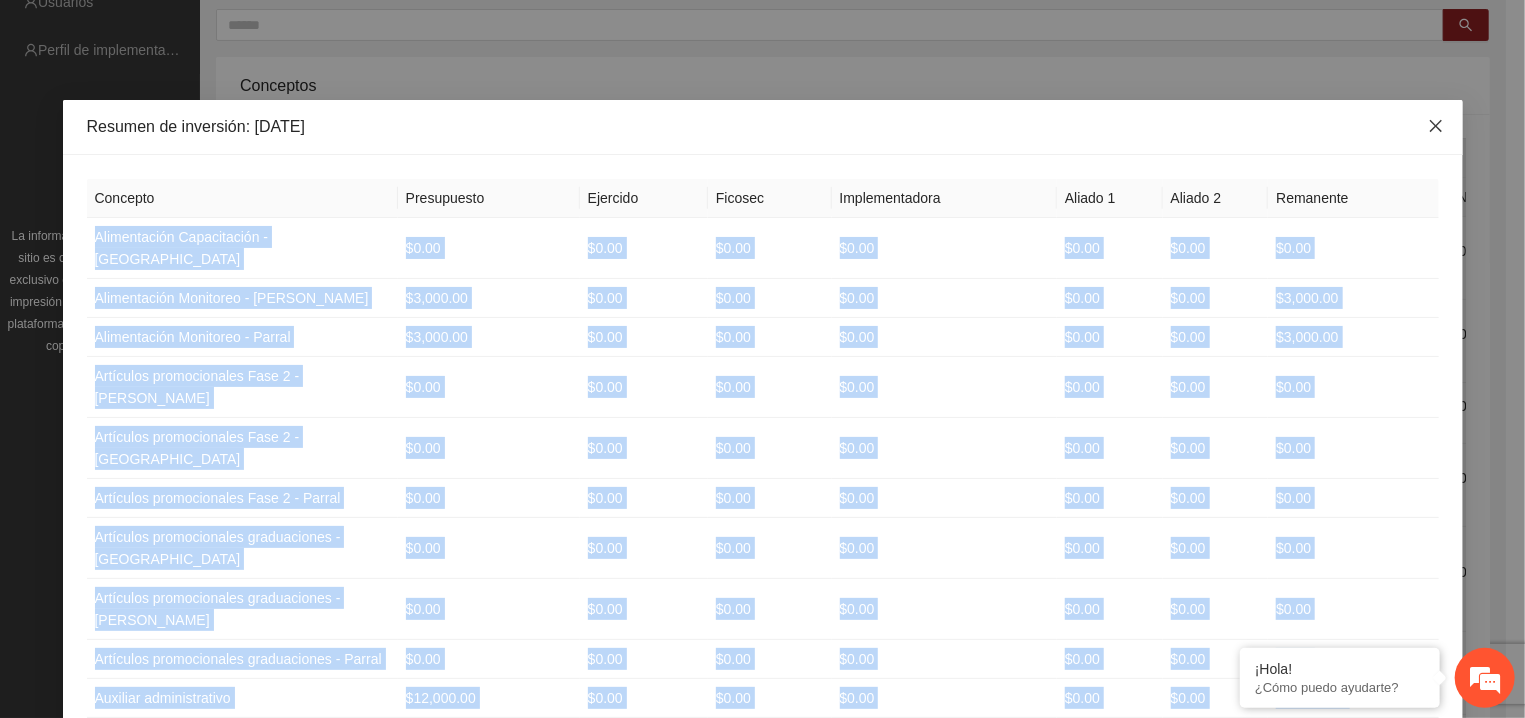 click 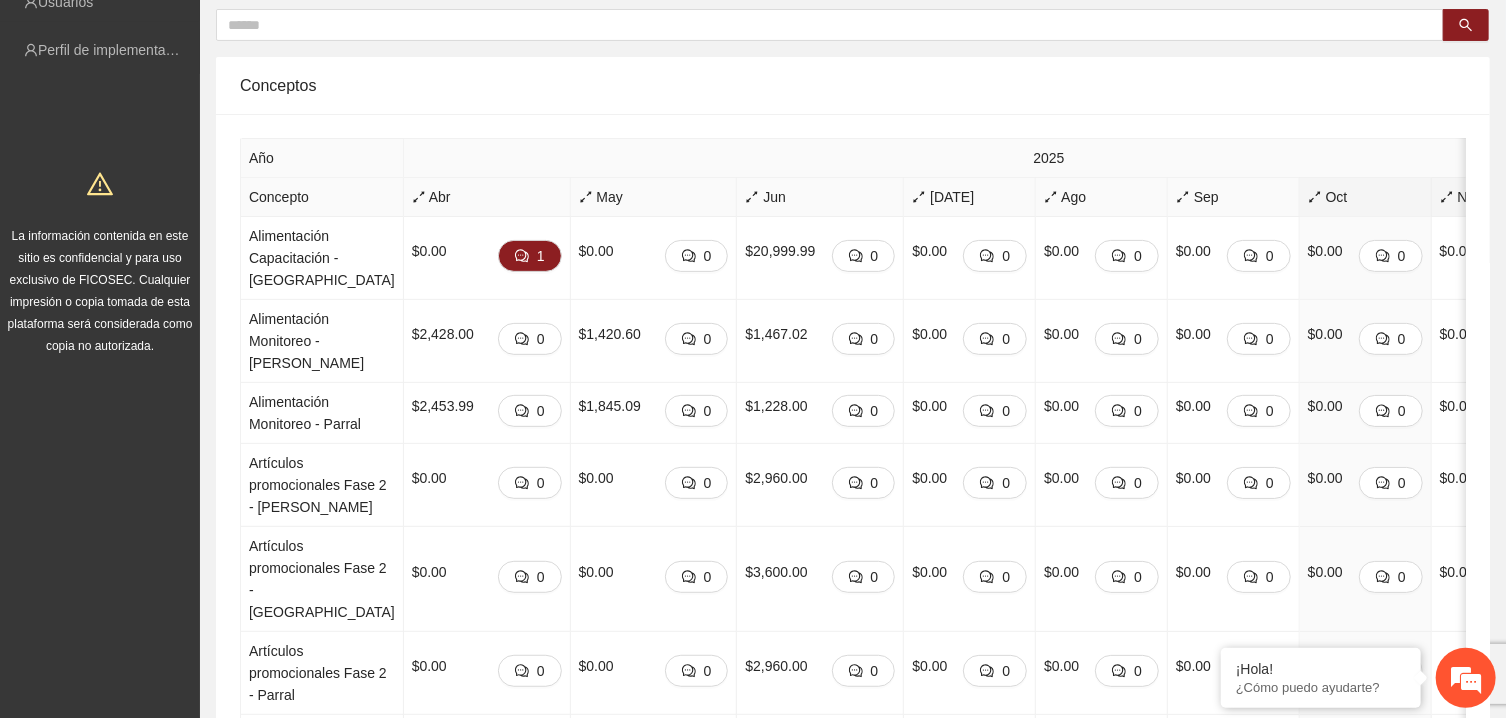 click on "Nov" at bounding box center [1497, 197] 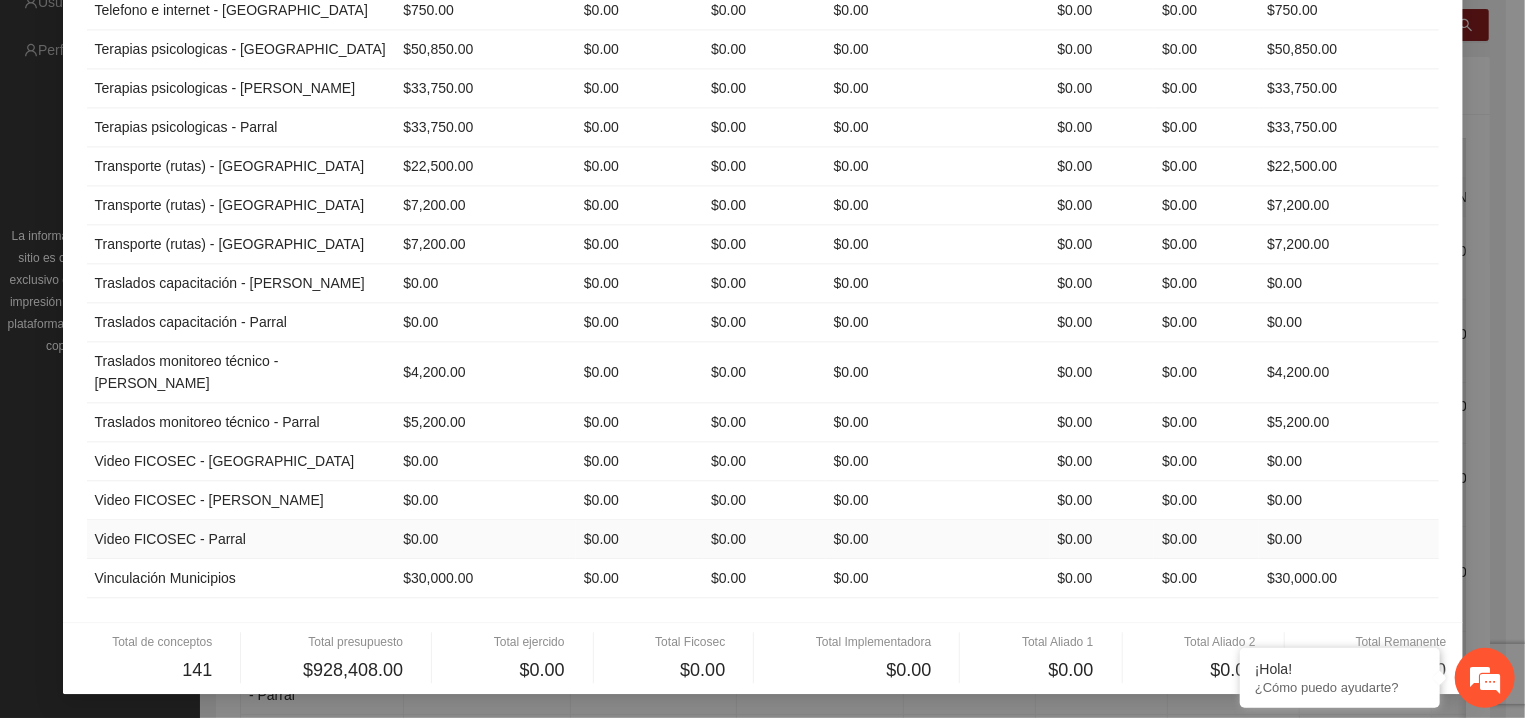 scroll, scrollTop: 7028, scrollLeft: 0, axis: vertical 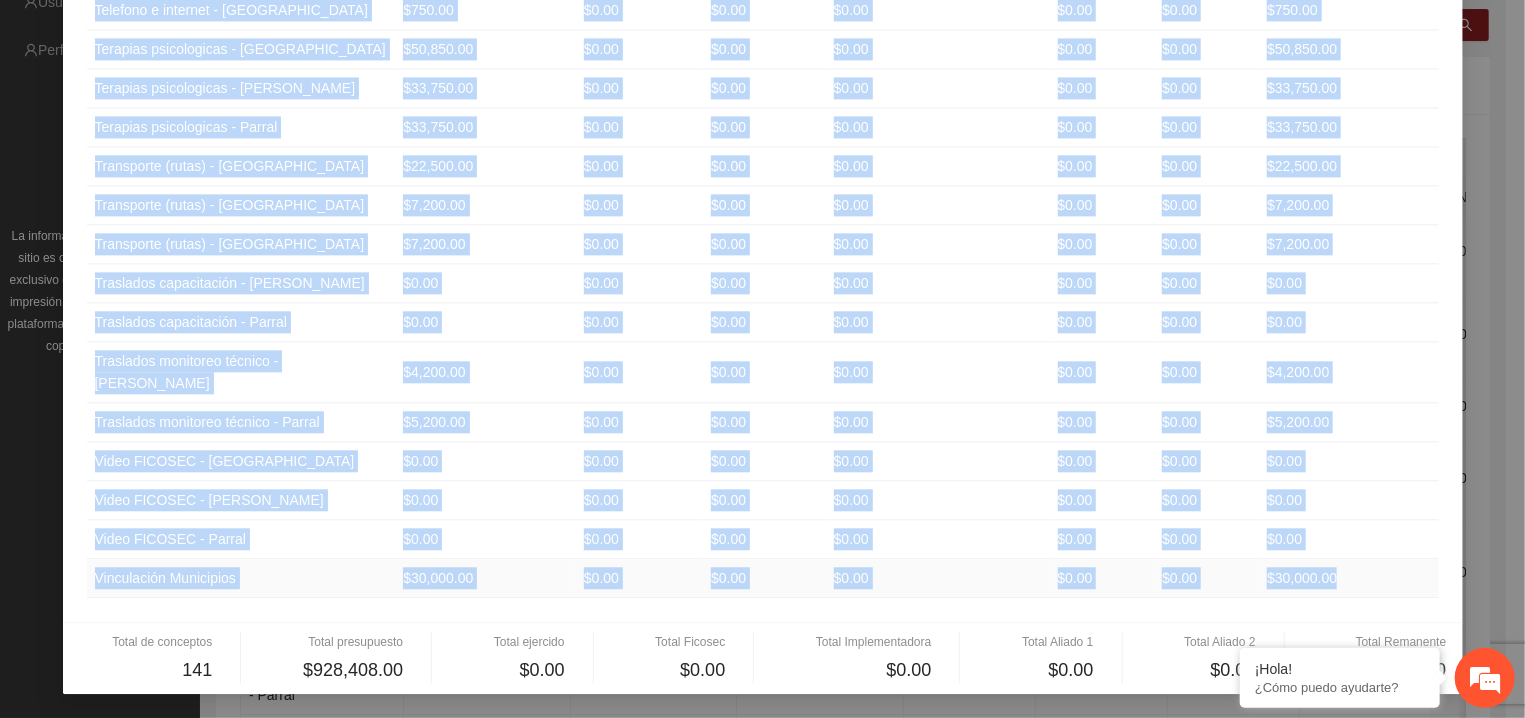 drag, startPoint x: 88, startPoint y: 233, endPoint x: 1292, endPoint y: 561, distance: 1247.8782 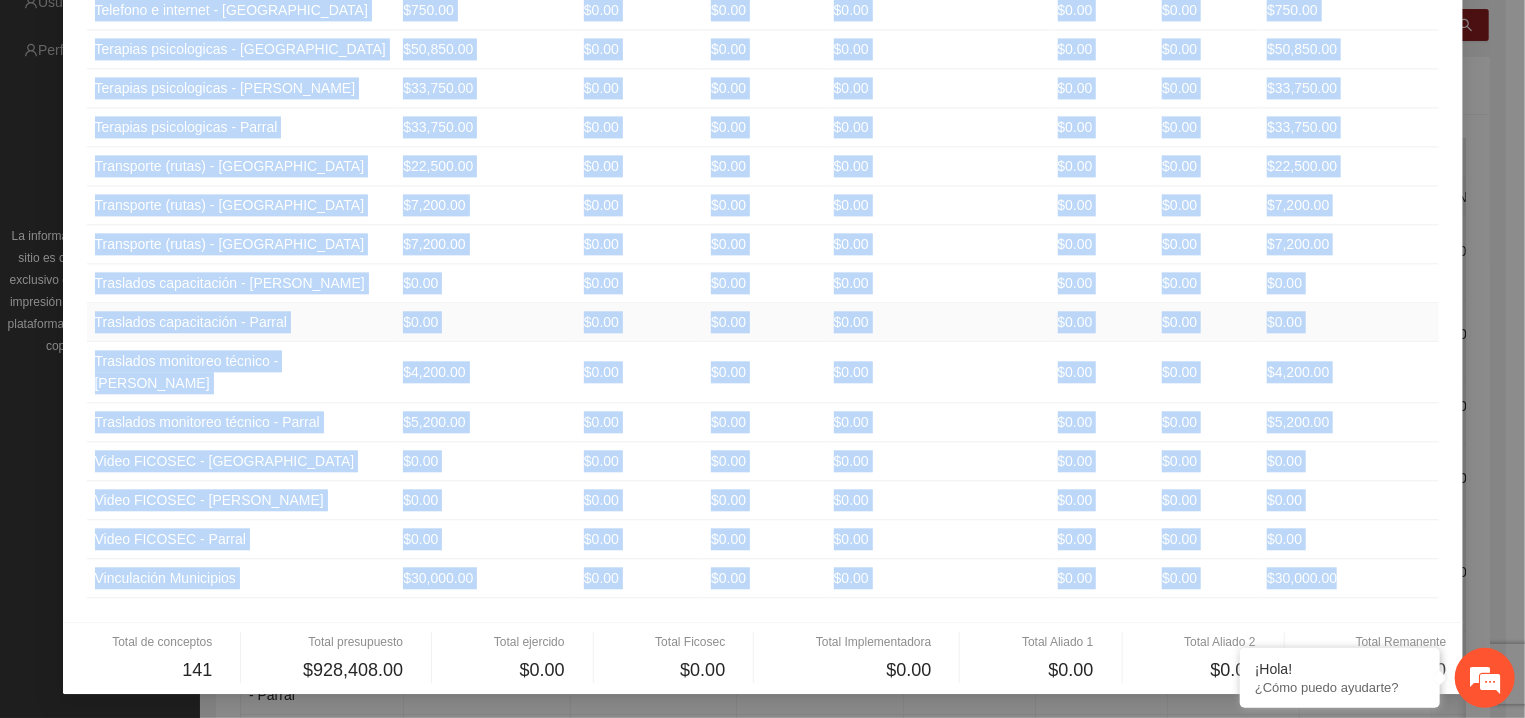 copy on "Loremipsumdo Sitametconse - Adipiscin $8.35 $7.49 $6.01 $9.15 $6.24 $1.97 $9.74 Elitseddoeiu Temporinc - Utlaboreet $3,663.04 $2.38 $9.61 $5.63 $4.89 $6.21 $4,143.84 Doloremagnaa Enimadmin - Veniam $6,524.76 $6.81 $1.33 $8.80 $2.30 $9.35 $7,139.69 Quisnostr exercitationu Labo 9  - Nisialiqui $1.85 $8.69 $0.82 $2.74 $3.52 $8.81 $6.62 Exeacommo consequatduis Aute 1 - Irureinre $8,093.26 $1.60 $3.84 $6.09 $4.78 $4.23 $9,368.78 Voluptate velitessecill Fugi 0 - Nullap $0.46 $1.94 $5.54 $5.20 $6.39 $9.96 $9.38 Excepteur sintoccaecatc nonproidents - Culpaquio $1.29 $0.44 $5.14 $9.40 $1.24 $7.45 $9.05 Deseruntm animidestlabo perspiciatis - Undeomnisi $1.55 $7.06 $8.86 $4.36 $1.81 $3.14 $2.69 Natuserro voluptatemacc doloremquela - Totamr $9.39 $0.90 $2.26 $5.03 $8.85 $2.58 $7.96 Aperiame ipsaquaeabillo $69,907.85 $5.60 $9.41 $4.84 $4.92 $2.10 $83,873.42 Invent / Verita quas archi - Beataevit $3.24 $8.49 $8.56 $0.34 $4.31 $3.67 $3.13 Dictae / Nemoen ipsa quiav - Aspernatur $5.59 $7.63 $4.95 $8.23 $2.14 $2.24 $0.46 A..." 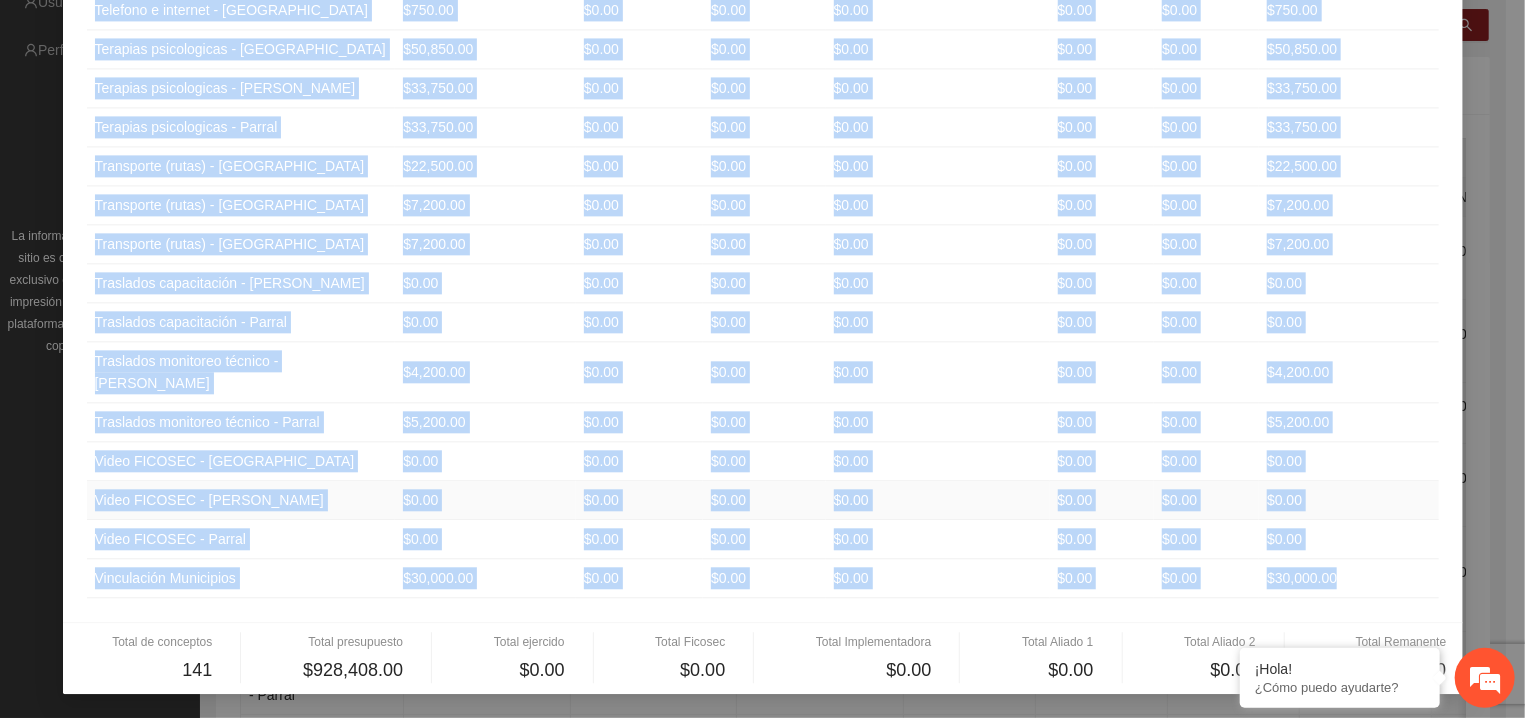 click on "$0.00" at bounding box center [1206, 500] 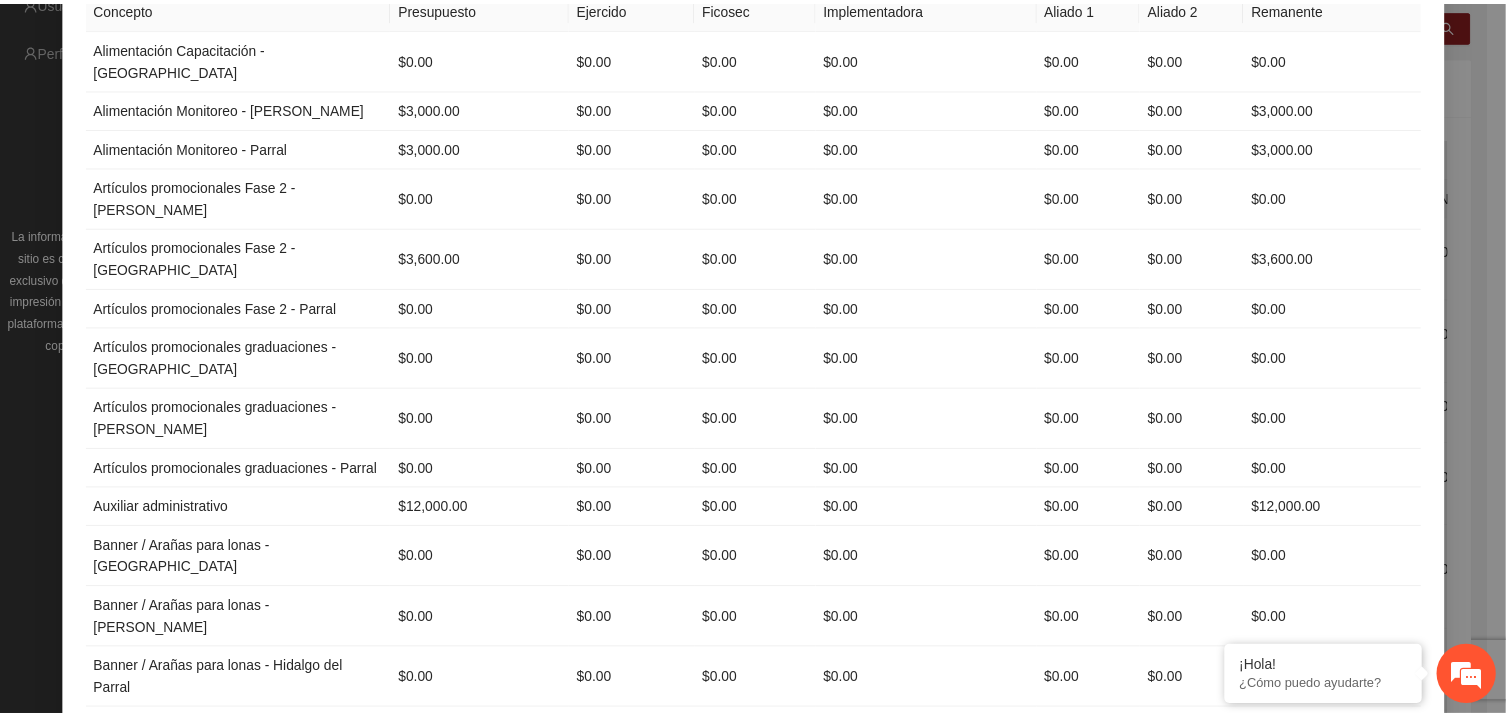 scroll, scrollTop: 0, scrollLeft: 0, axis: both 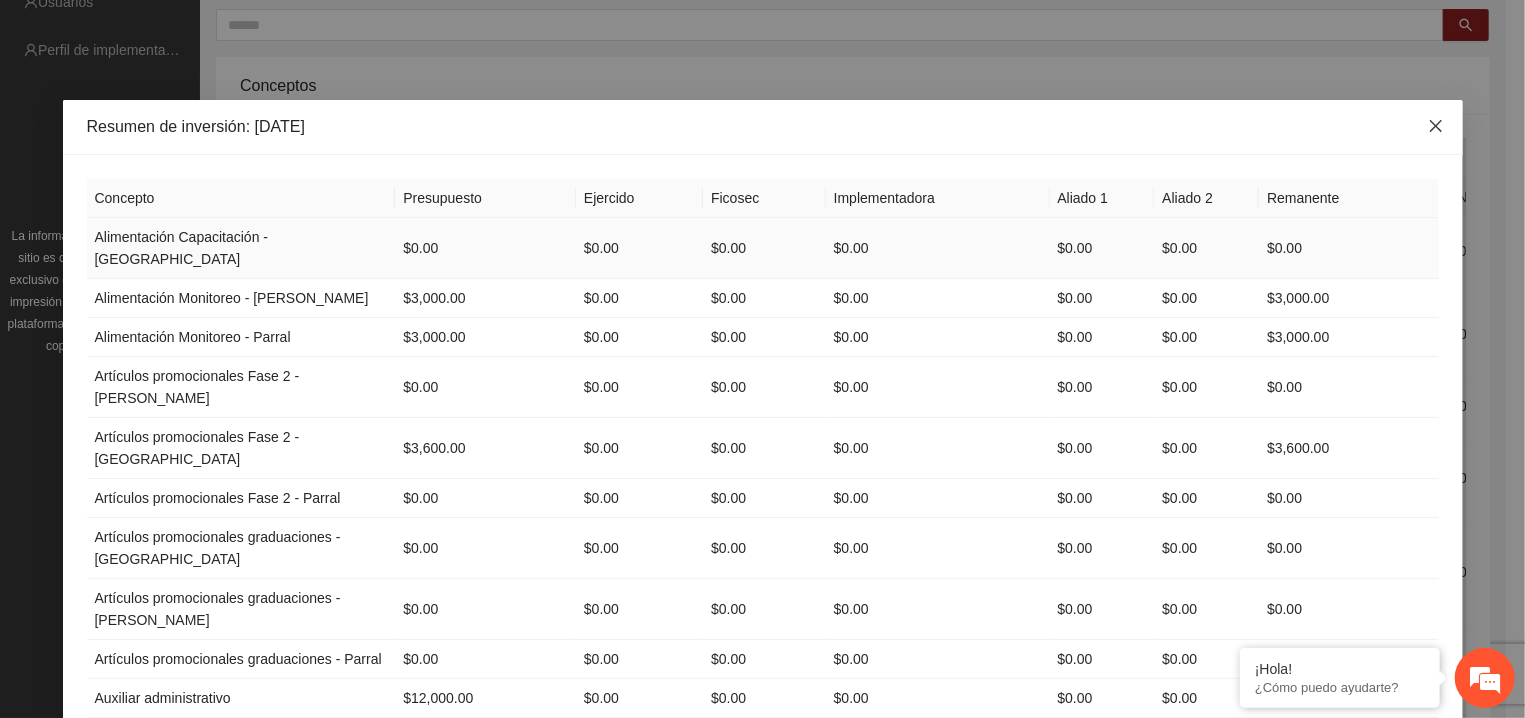 drag, startPoint x: 1432, startPoint y: 126, endPoint x: 1361, endPoint y: 267, distance: 157.86703 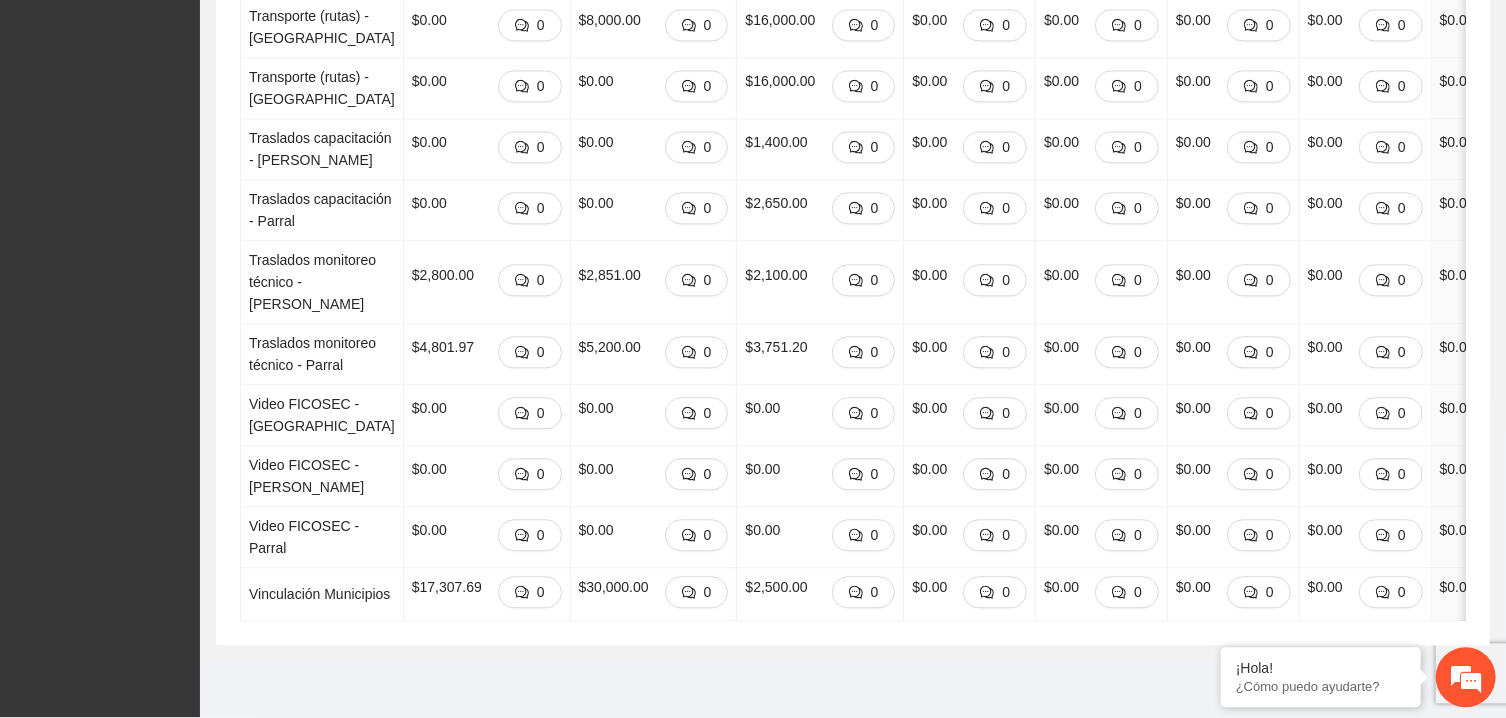 scroll, scrollTop: 12489, scrollLeft: 0, axis: vertical 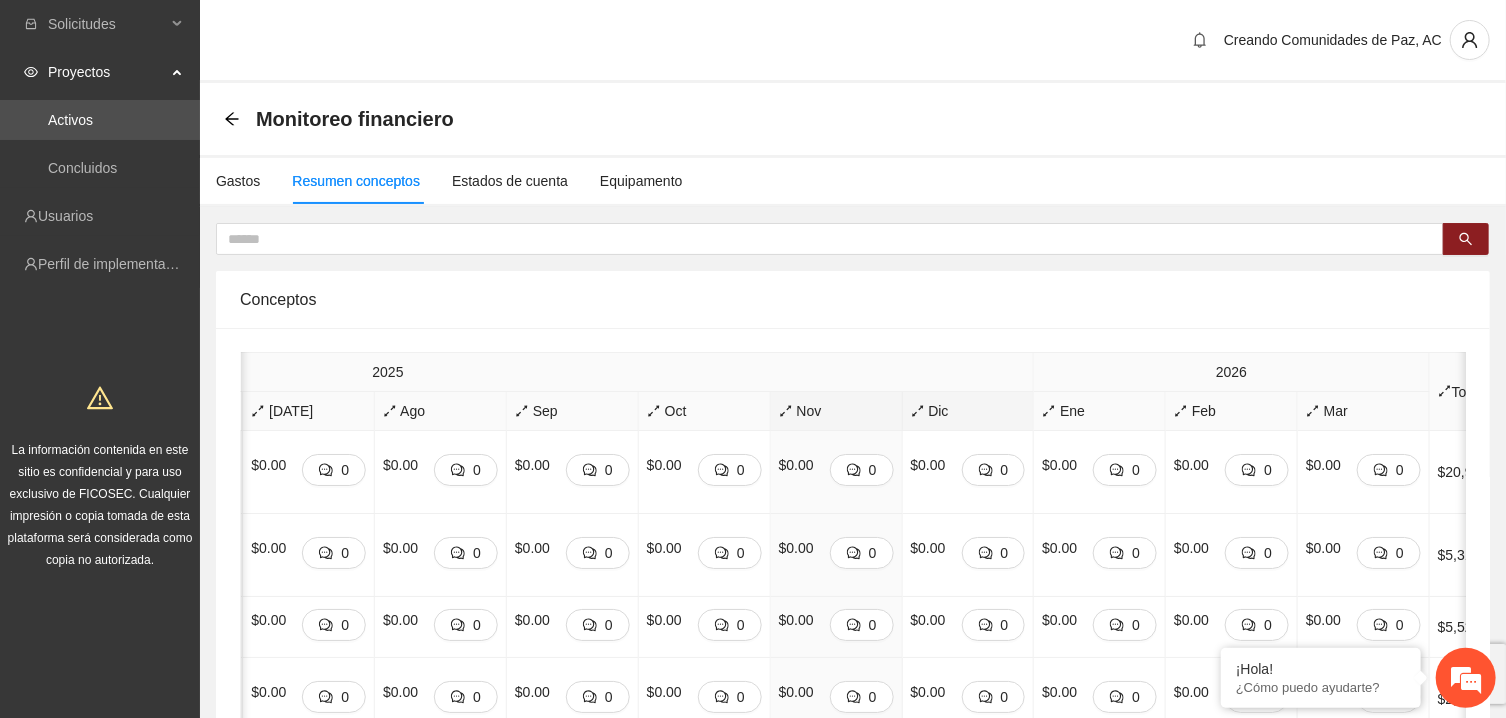 click on "Dic" at bounding box center [968, 411] 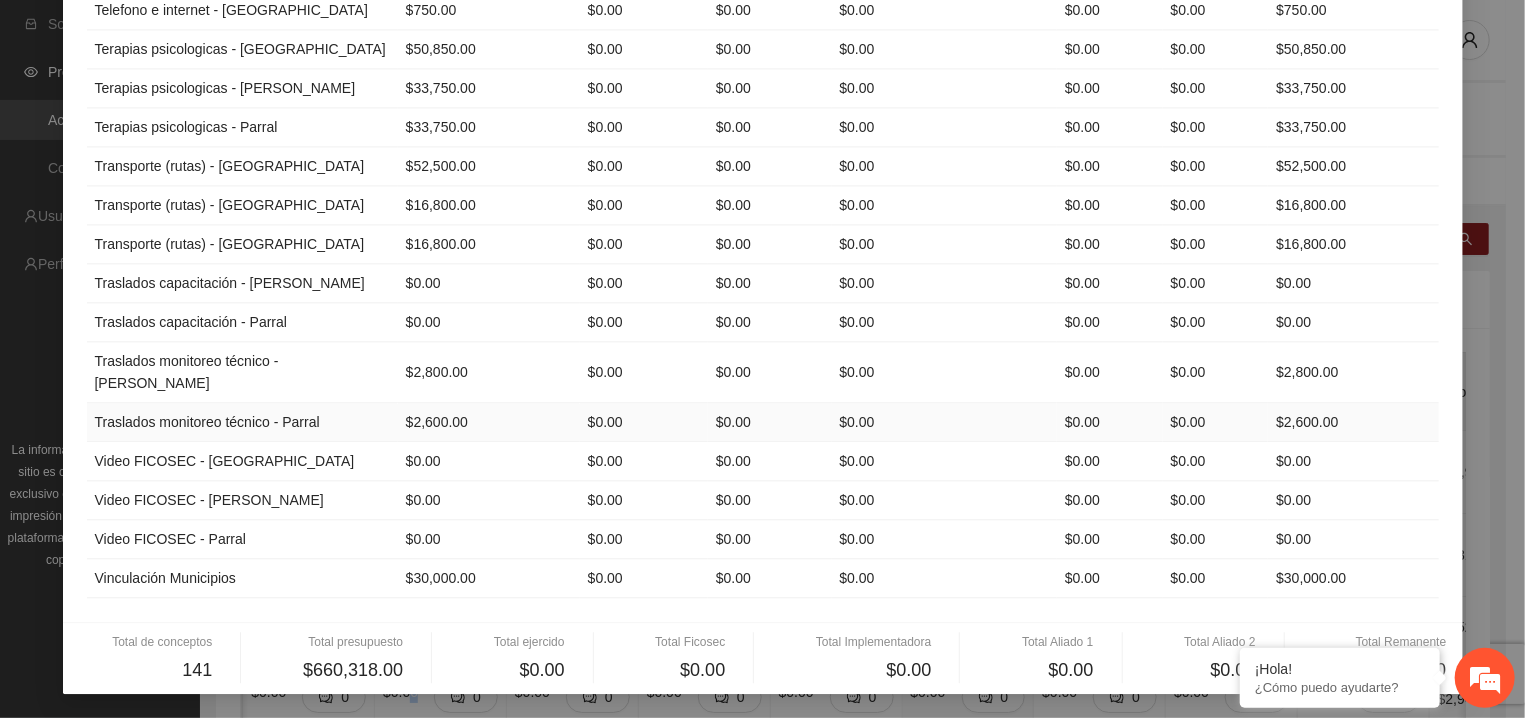 scroll, scrollTop: 6940, scrollLeft: 0, axis: vertical 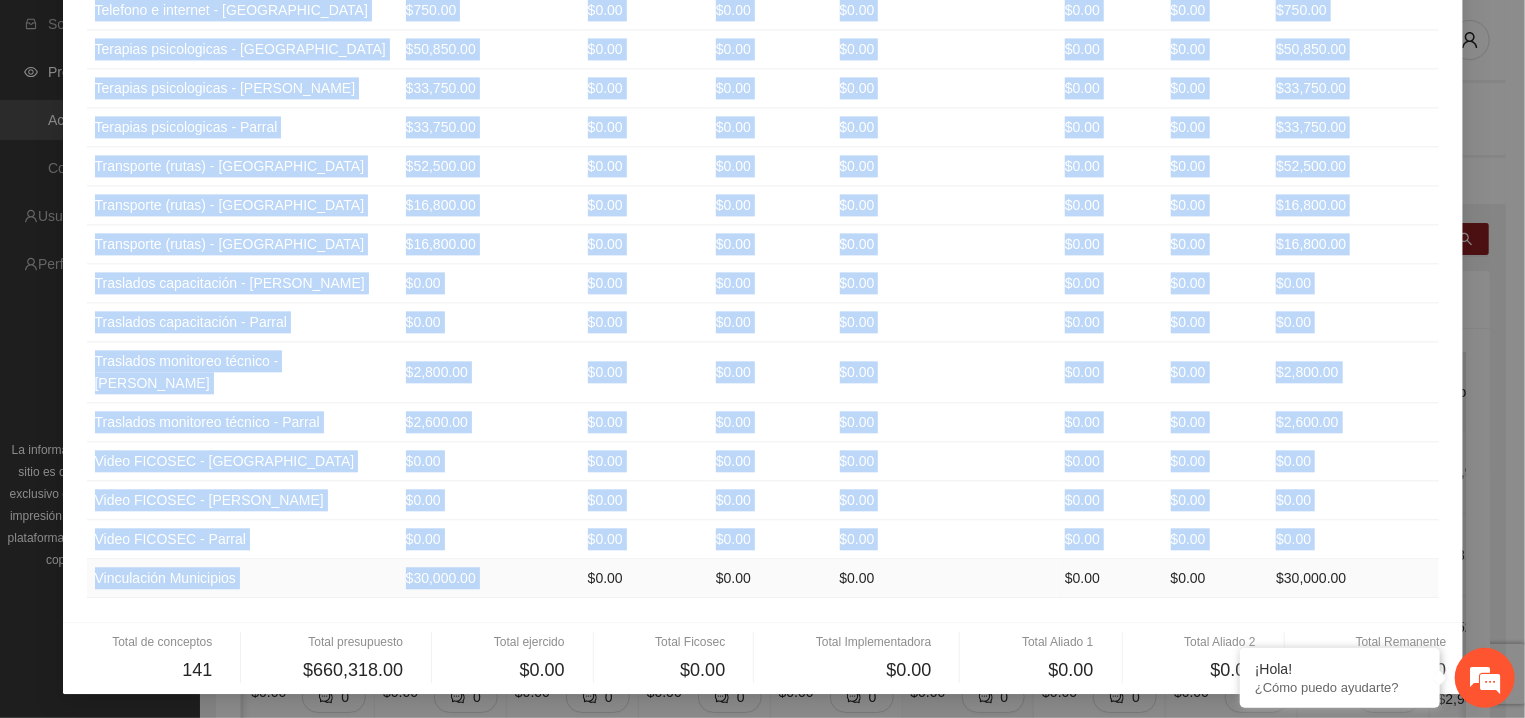 drag, startPoint x: 86, startPoint y: 240, endPoint x: 530, endPoint y: 582, distance: 560.4462 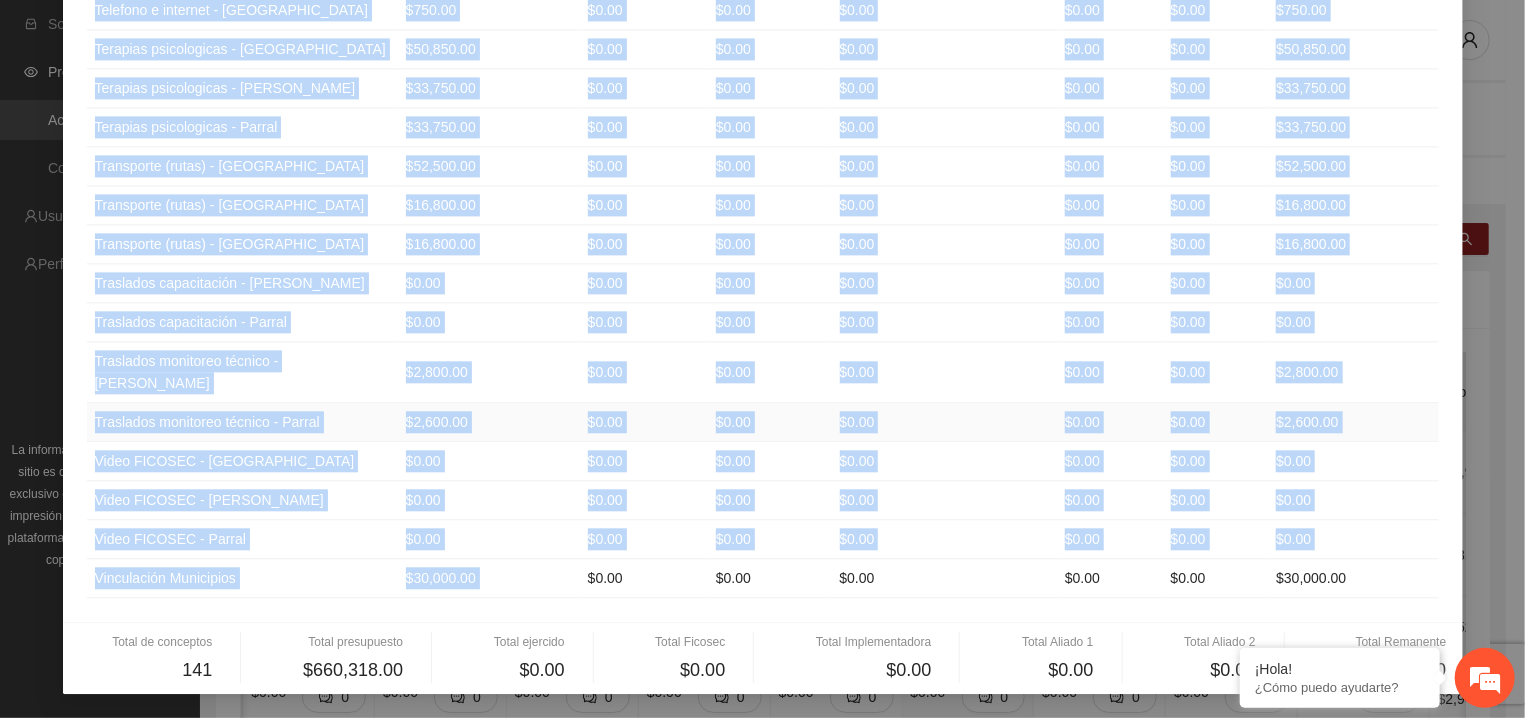 copy on "Loremipsumdo Sitametconse - Adipiscin $9.97 $0.10 $8.72 $4.93 $5.35 $4.00 $8.96 Elitseddoeiu Temporinc - Utlaboreet $5,321.68 $0.13 $5.79 $2.89 $0.76 $0.61 $4,041.65 Doloremagnaa Enimadmin - Veniam $6,854.92 $7.37 $2.09 $5.96 $0.34 $2.45 $6,217.19 Quisnostr exercitationu Labo 1  - Nisialiqui $9.41 $3.90 $4.25 $2.86 $4.20 $9.08 $3.81 Exeacommo consequatduis Aute 7 - Irureinre $9.51 $9.50 $0.38 $2.36 $6.27 $4.21 $6.33 Voluptate velitessecill Fugi 6 - Nullap $0.93 $0.45 $1.81 $5.23 $0.79 $2.91 $0.52 Excepteur sintoccaecatc nonproidents - Culpaquio $1,412.11 $1.26 $7.05 $1.45 $2.84 $9.57 $5,496.00 Deseruntm animidestlabo perspiciatis - Undeomnisi $0,987.67 $9.23 $0.90 $1.44 $7.80 $7.28 $8,661.77 Natuserro voluptatemacc doloremquela - Totamr $3,609.20 $2.46 $7.08 $9.17 $1.66 $3.70 $2,051.04 Aperiame ipsaquaeabillo $46,624.01 $6.27 $5.95 $9.20 $9.43 $3.51 $81,713.87 Invent / Verita quas archi - Beataevit $6.20 $4.00 $9.76 $6.13 $0.54 $3.87 $8.88 Dictae / Nemoen ipsa quiav - Aspernatur $1.43 $3.59 $1.90 $8.38 $8...." 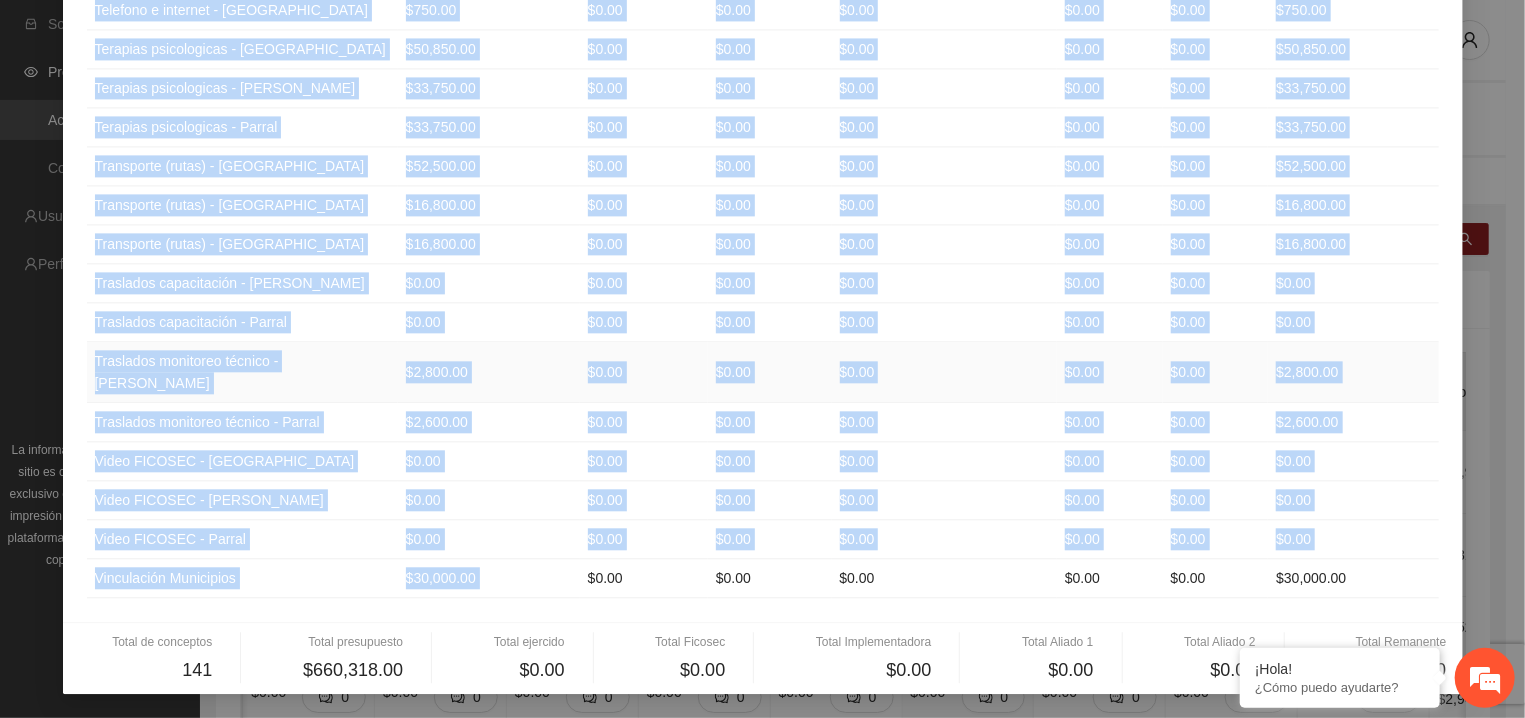 scroll, scrollTop: 6143, scrollLeft: 0, axis: vertical 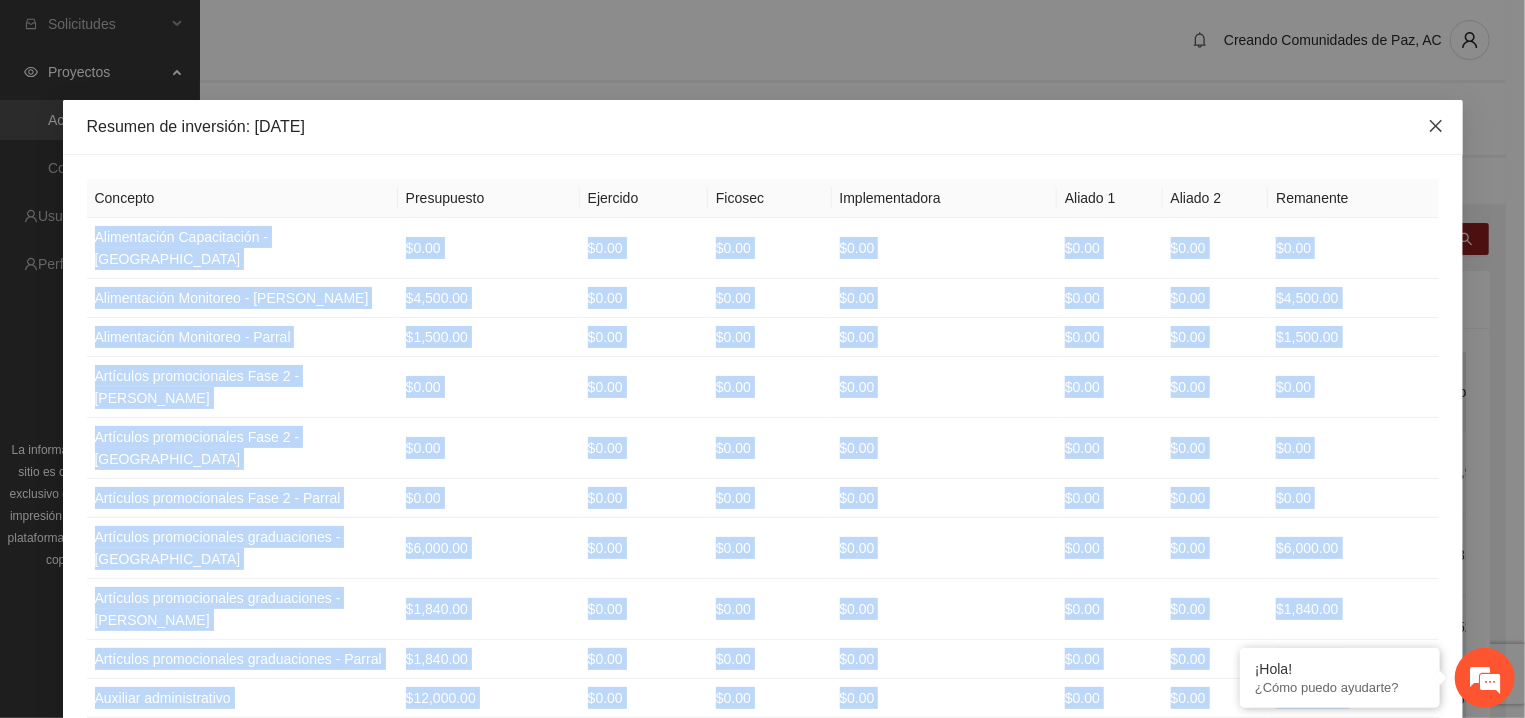 click at bounding box center [1436, 127] 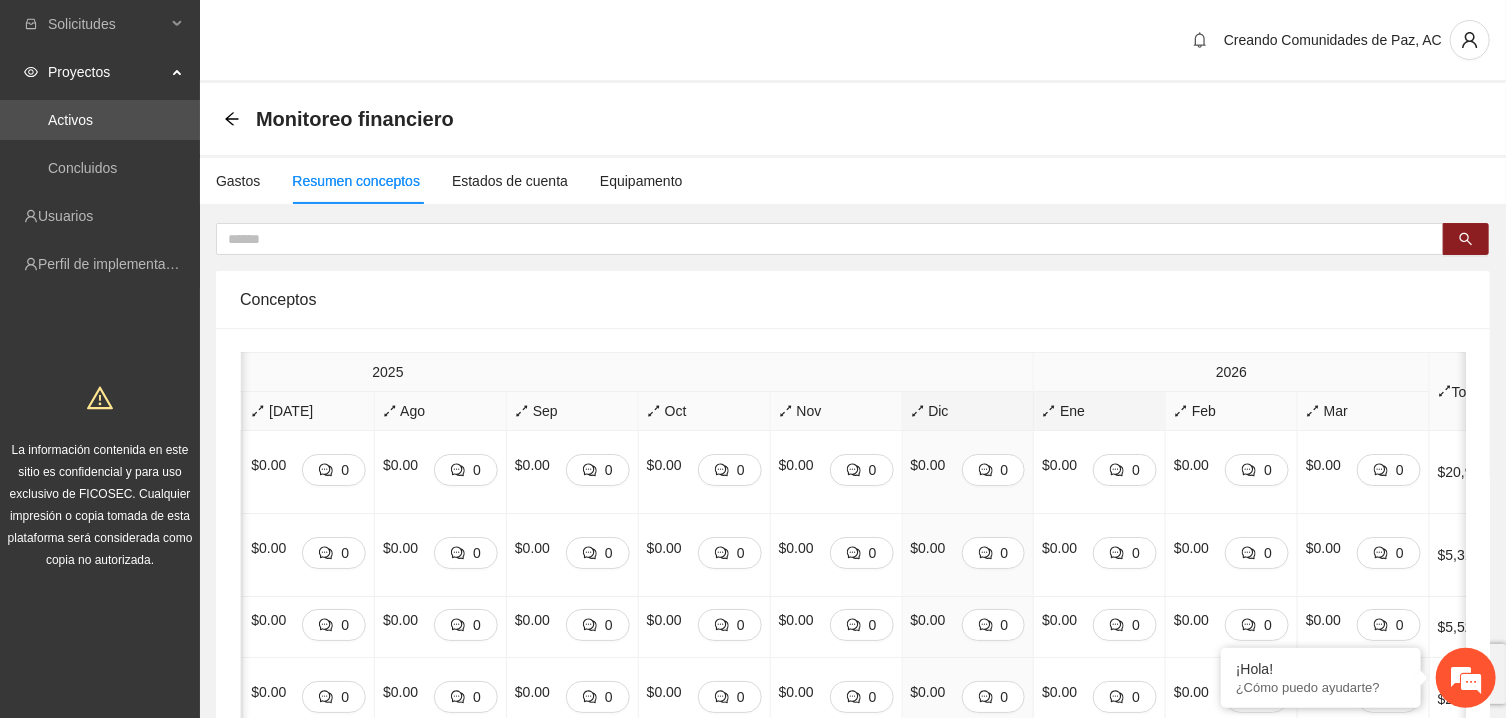 click on "Ene" at bounding box center (1099, 411) 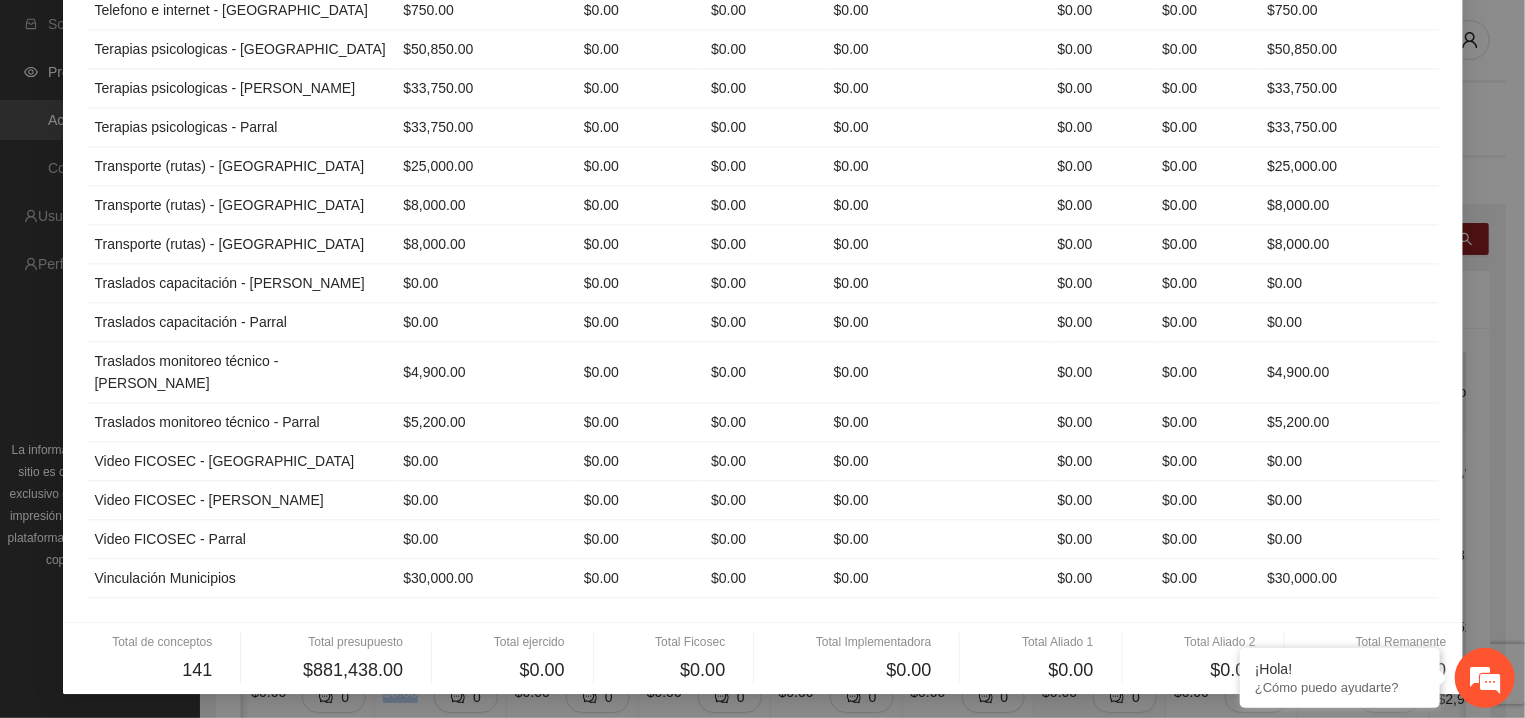 scroll, scrollTop: 7012, scrollLeft: 0, axis: vertical 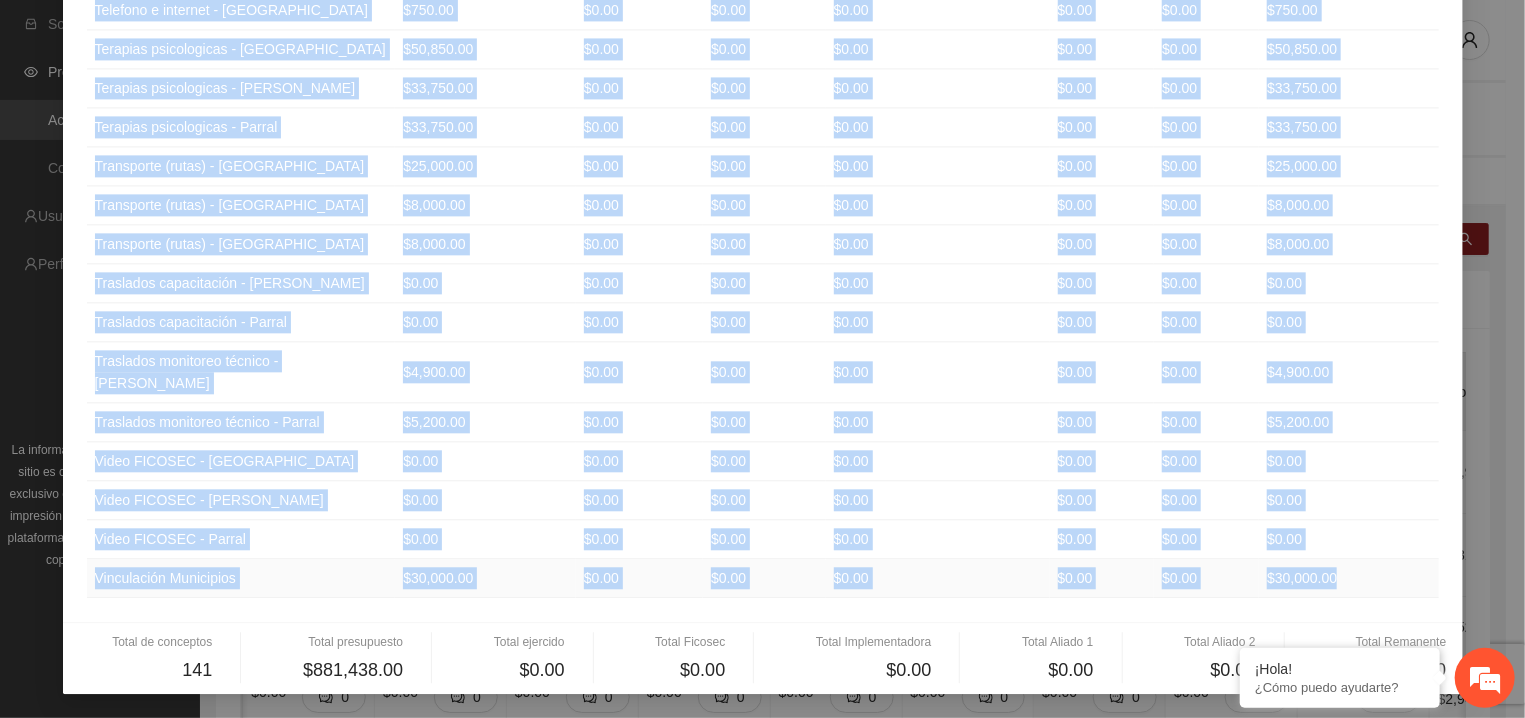 drag, startPoint x: 87, startPoint y: 237, endPoint x: 1196, endPoint y: 595, distance: 1165.3519 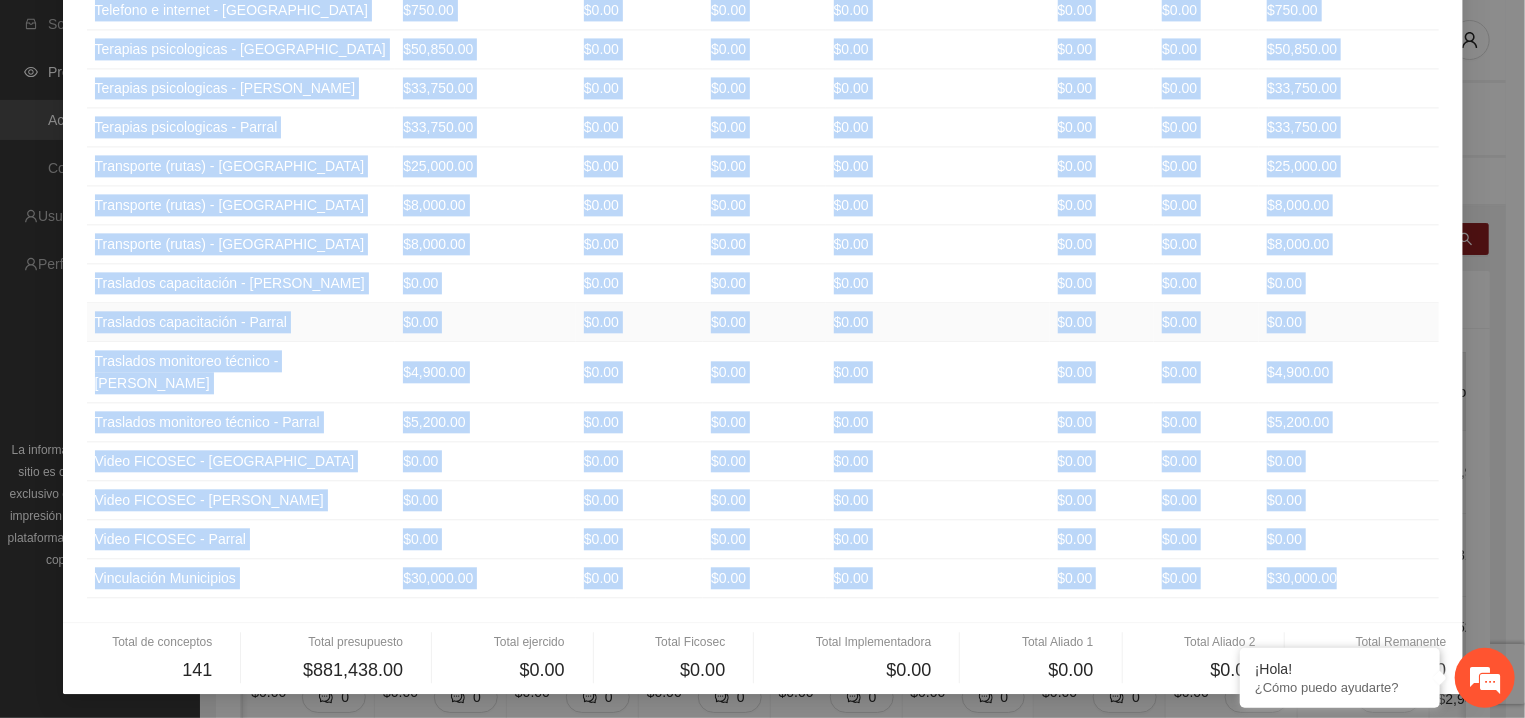 copy on "Loremipsumdo Sitametconse - Adipiscin $5.42 $2.82 $2.81 $4.00 $8.80 $0.70 $2.10 Elitseddoeiu Temporinc - Utlaboreet $0,597.09 $7.22 $6.44 $3.60 $3.31 $7.19 $2,084.02 Doloremagnaa Enimadmin - Veniam $3,768.95 $0.91 $0.31 $0.04 $3.00 $3.13 $0,423.81 Quisnostr exercitationu Labo 4  - Nisialiqui $1.74 $2.59 $8.86 $9.07 $1.47 $3.92 $4.18 Exeacommo consequatduis Aute 8 - Irureinre $4,846.73 $0.31 $2.75 $4.50 $0.30 $1.46 $8,315.57 Voluptate velitessecill Fugi 8 - Nullap $3.38 $4.69 $3.46 $8.07 $9.86 $4.07 $0.31 Excepteur sintoccaecatc nonproidents - Culpaquio $1.52 $4.27 $2.08 $6.06 $0.59 $7.99 $1.28 Deseruntm animidestlabo perspiciatis - Undeomnisi $3.74 $7.34 $4.41 $7.81 $4.25 $2.23 $3.96 Natuserro voluptatemacc doloremquela - Totamr $2.20 $9.54 $3.29 $8.28 $9.78 $0.00 $7.24 Aperiame ipsaquaeabillo $25,015.86 $0.21 $2.23 $9.62 $2.14 $7.62 $93,440.54 Invent / Verita quas archi - Beataevit $0.16 $4.06 $9.65 $7.10 $2.36 $8.41 $9.88 Dictae / Nemoen ipsa quiav - Aspernatur $8.21 $4.30 $1.55 $1.67 $1.48 $8.21 $6.15 A..." 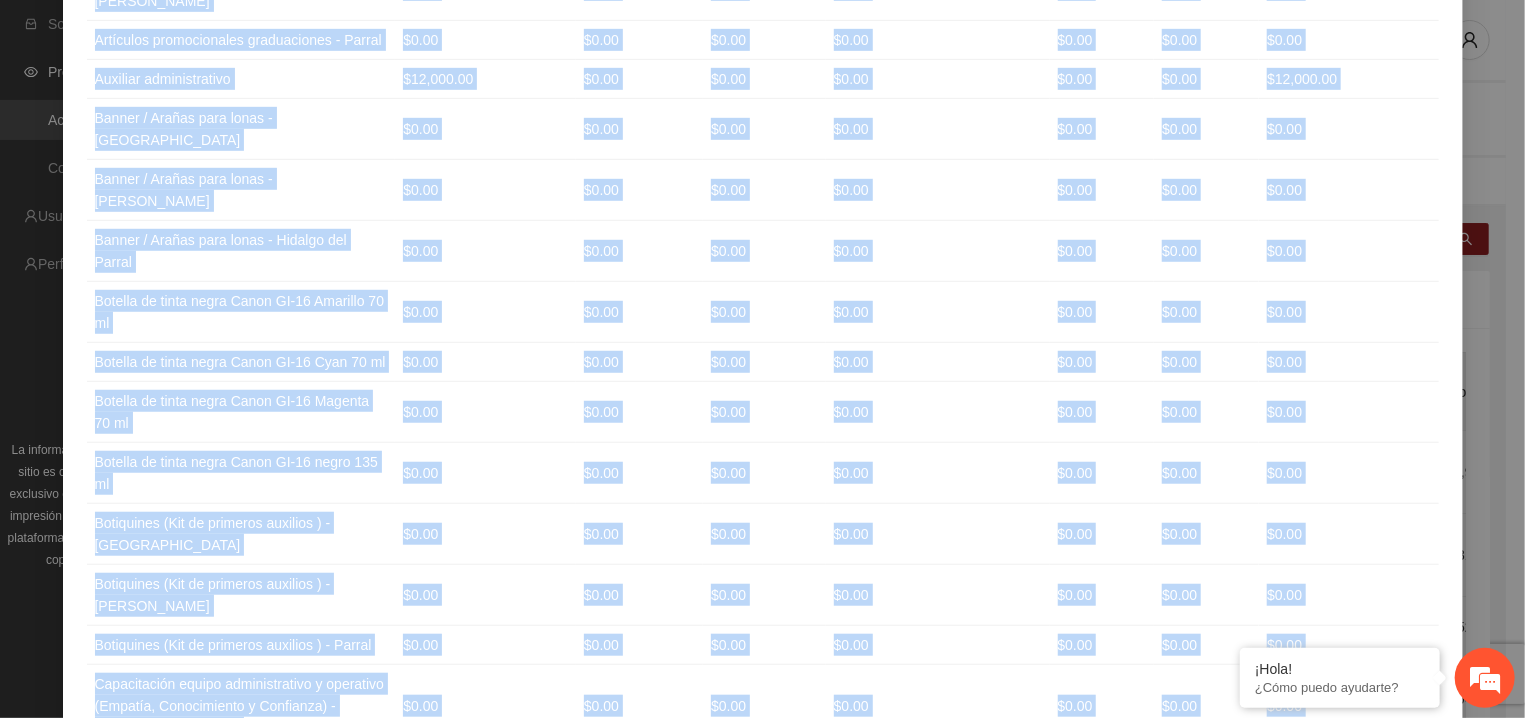 scroll, scrollTop: 0, scrollLeft: 0, axis: both 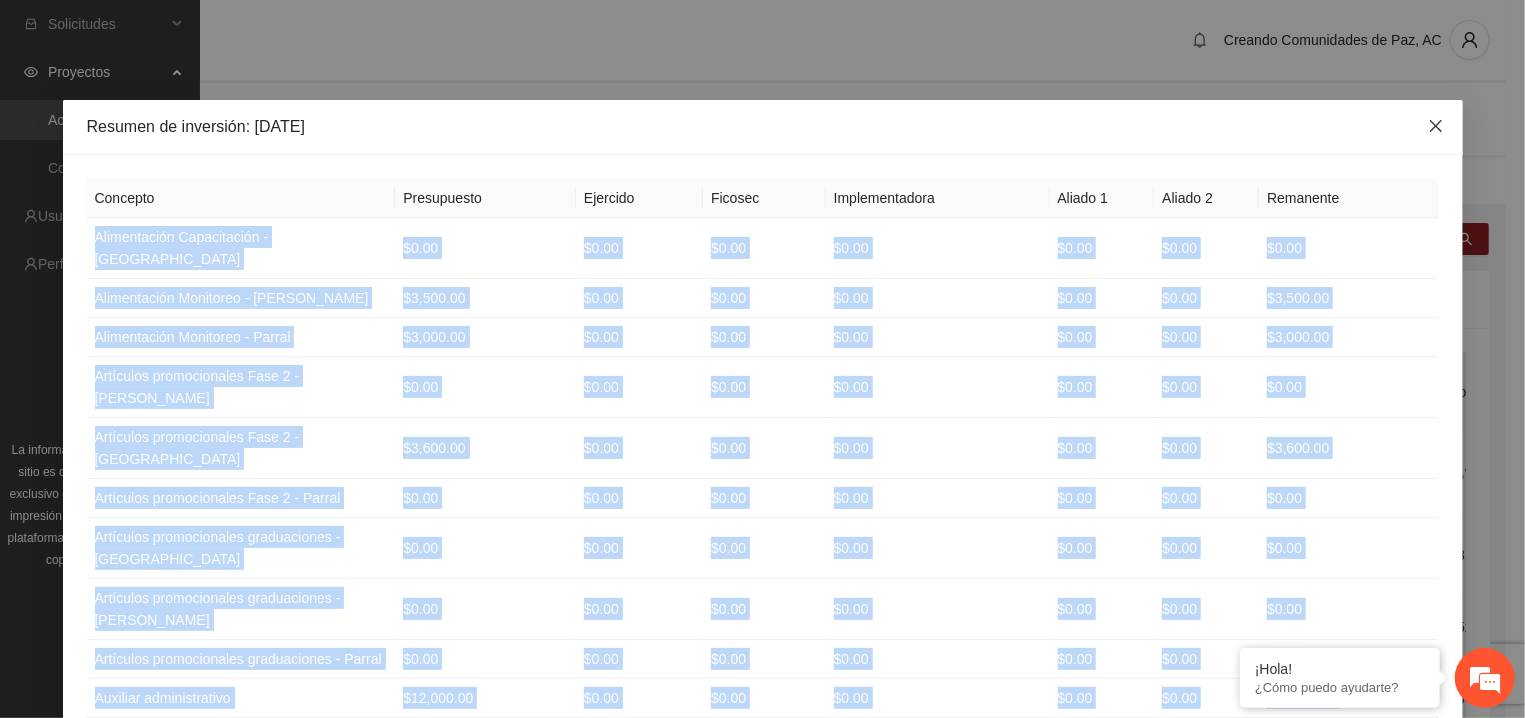 click at bounding box center [1436, 127] 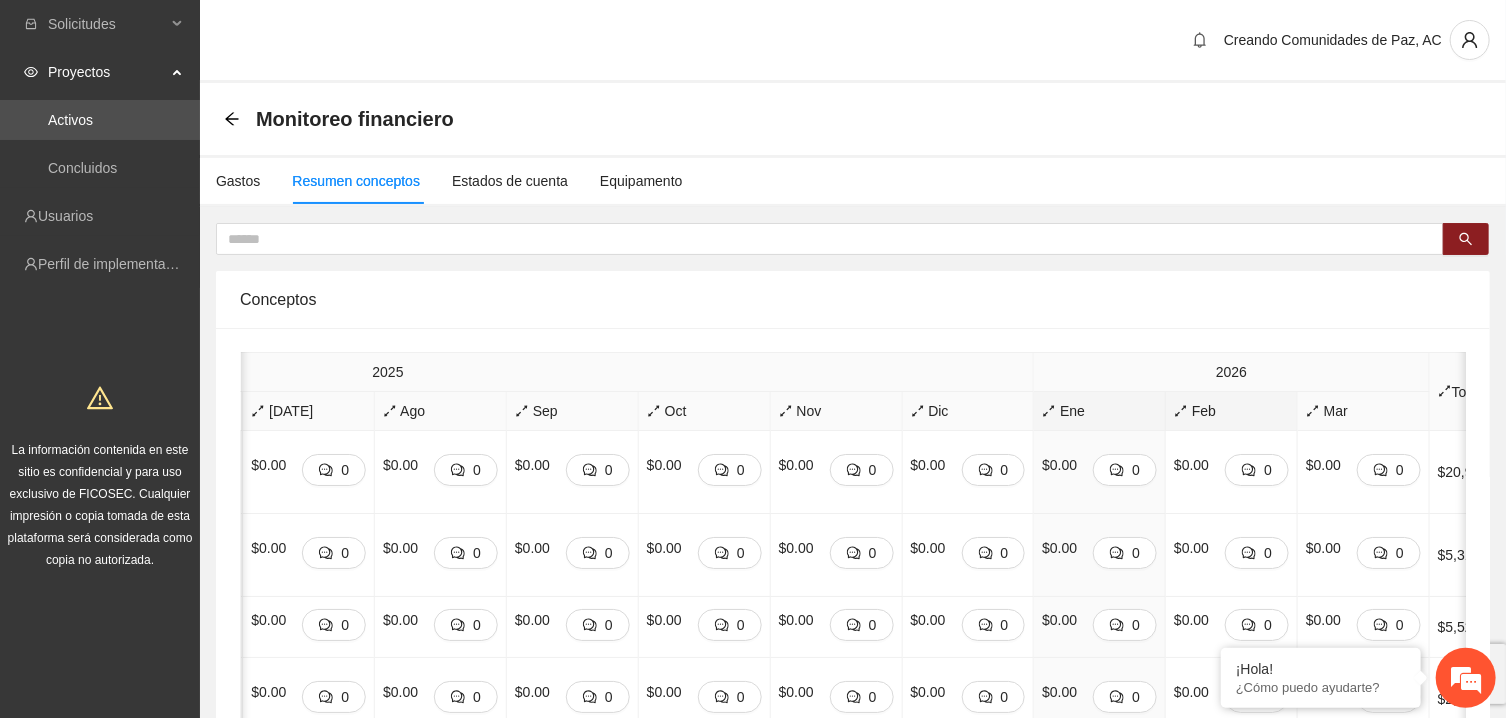 click on "Feb" at bounding box center [1231, 411] 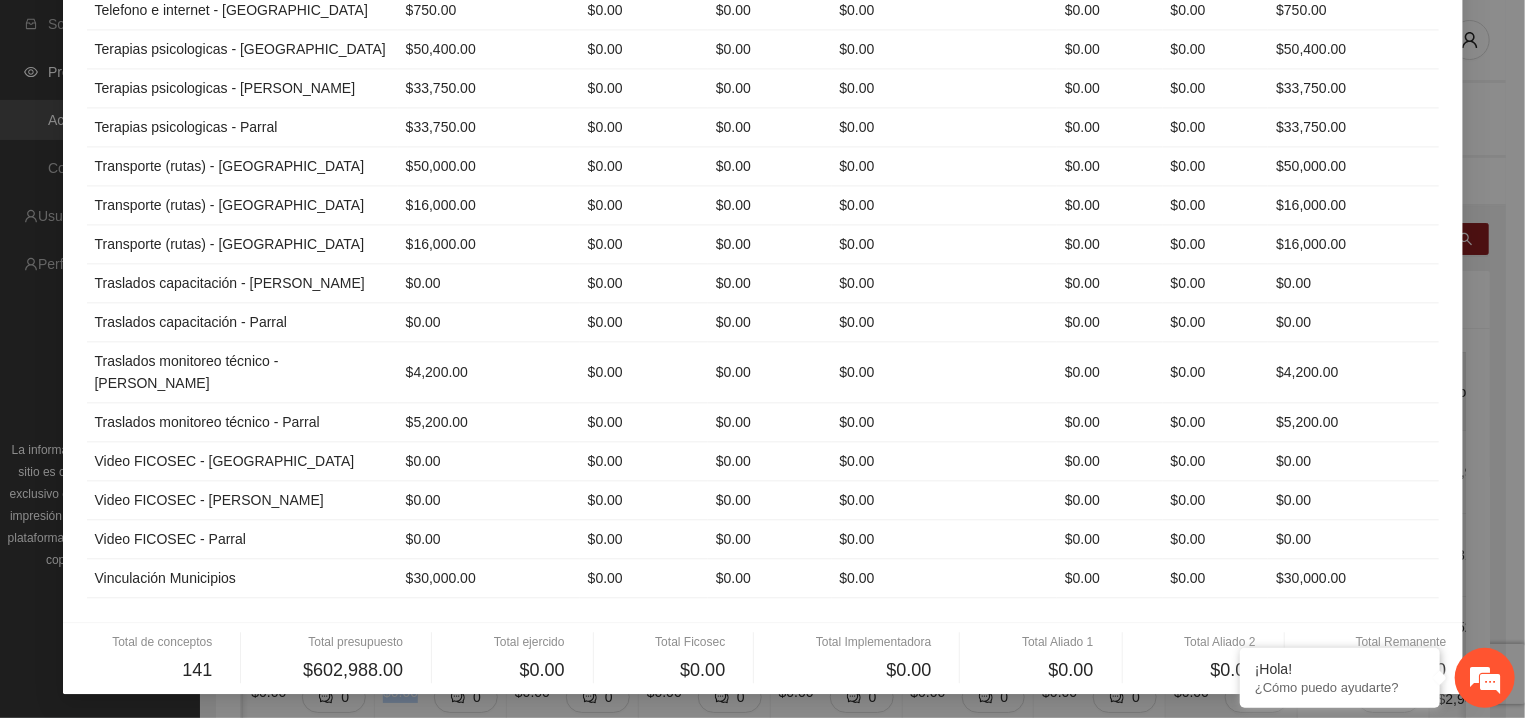 scroll, scrollTop: 6940, scrollLeft: 0, axis: vertical 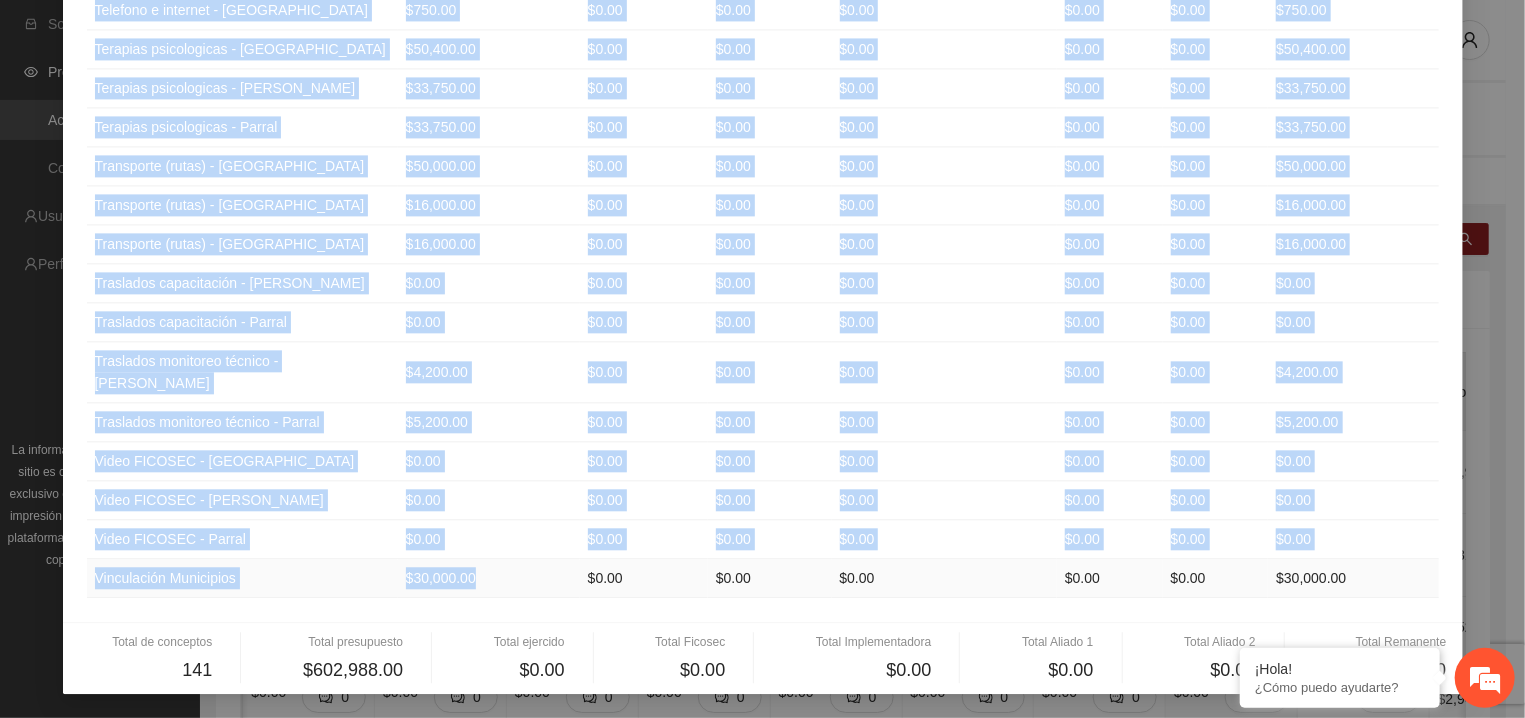 drag, startPoint x: 88, startPoint y: 231, endPoint x: 425, endPoint y: 562, distance: 472.3664 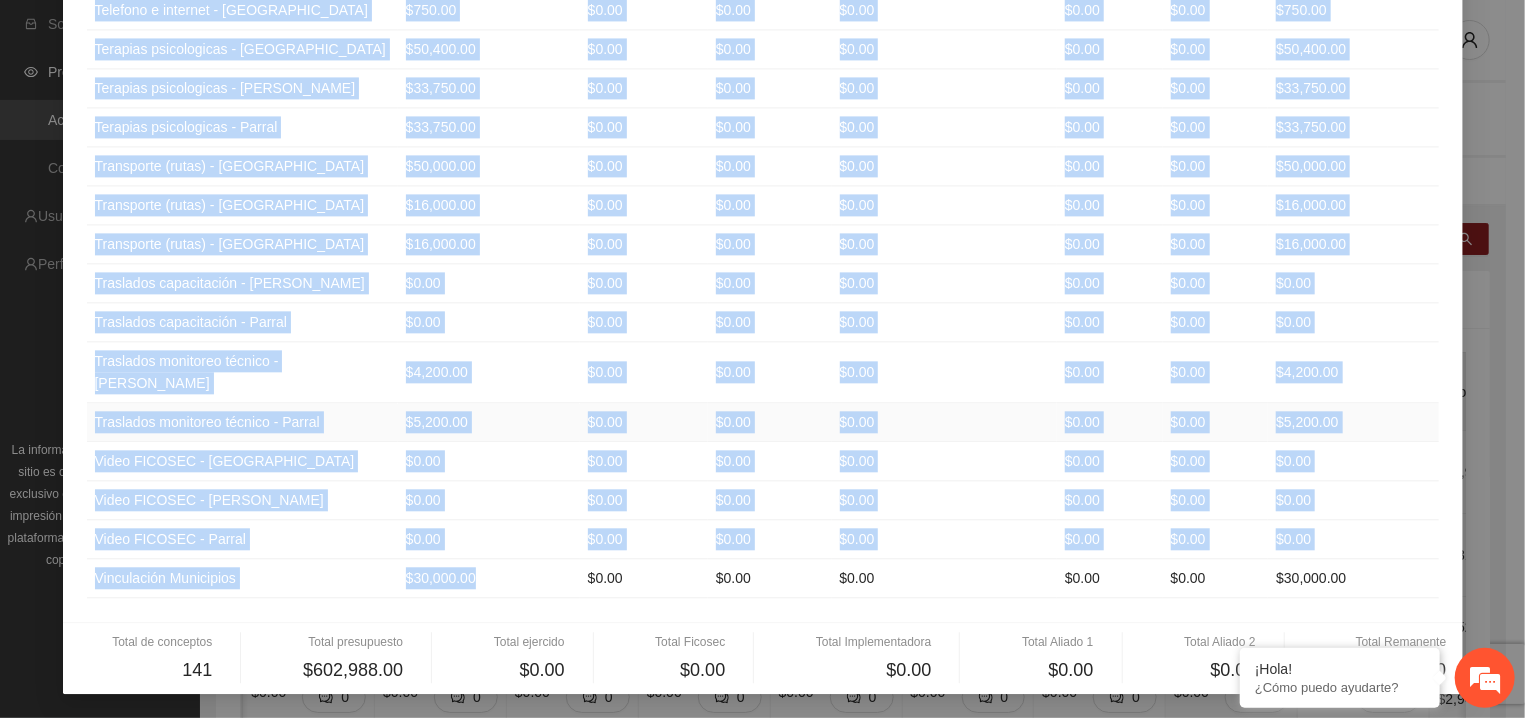 copy on "Loremipsumdo Sitametconse - Adipiscin $4.72 $6.42 $2.52 $2.01 $7.15 $9.63 $7.61 Elitseddoeiu Temporinc - Utlaboreet $8,242.63 $6.53 $8.10 $7.18 $5.04 $8.76 $2,536.92 Doloremagnaa Enimadmin - Veniam $6,817.14 $0.72 $4.14 $1.41 $4.02 $8.37 $1,592.27 Quisnostr exercitationu Labo 3  - Nisialiqui $3.36 $9.05 $2.26 $8.10 $6.61 $2.90 $8.82 Exeacommo consequatduis Aute 9 - Irureinre $5.24 $9.49 $8.61 $7.09 $8.37 $6.78 $8.09 Voluptate velitessecill Fugi 8 - Nullap $3.52 $7.45 $8.13 $5.91 $0.05 $3.55 $0.15 Excepteur sintoccaecatc nonproidents - Culpaquio $5.54 $6.43 $7.24 $0.93 $3.47 $8.58 $8.92 Deseruntm animidestlabo perspiciatis - Undeomnisi $9.19 $2.03 $3.76 $4.67 $6.23 $2.80 $5.68 Natuserro voluptatemacc doloremquela - Totamr $5.90 $3.22 $0.20 $0.13 $0.99 $3.85 $4.78 Aperiame ipsaquaeabillo $32,476.72 $9.75 $8.16 $4.37 $0.77 $0.54 $73,343.34 Invent / Verita quas archi - Beataevit $7.27 $8.35 $2.56 $6.84 $5.25 $7.79 $1.31 Dictae / Nemoen ipsa quiav - Aspernatur $9.79 $9.21 $1.43 $3.74 $8.97 $5.75 $0.25 Autodi / ..." 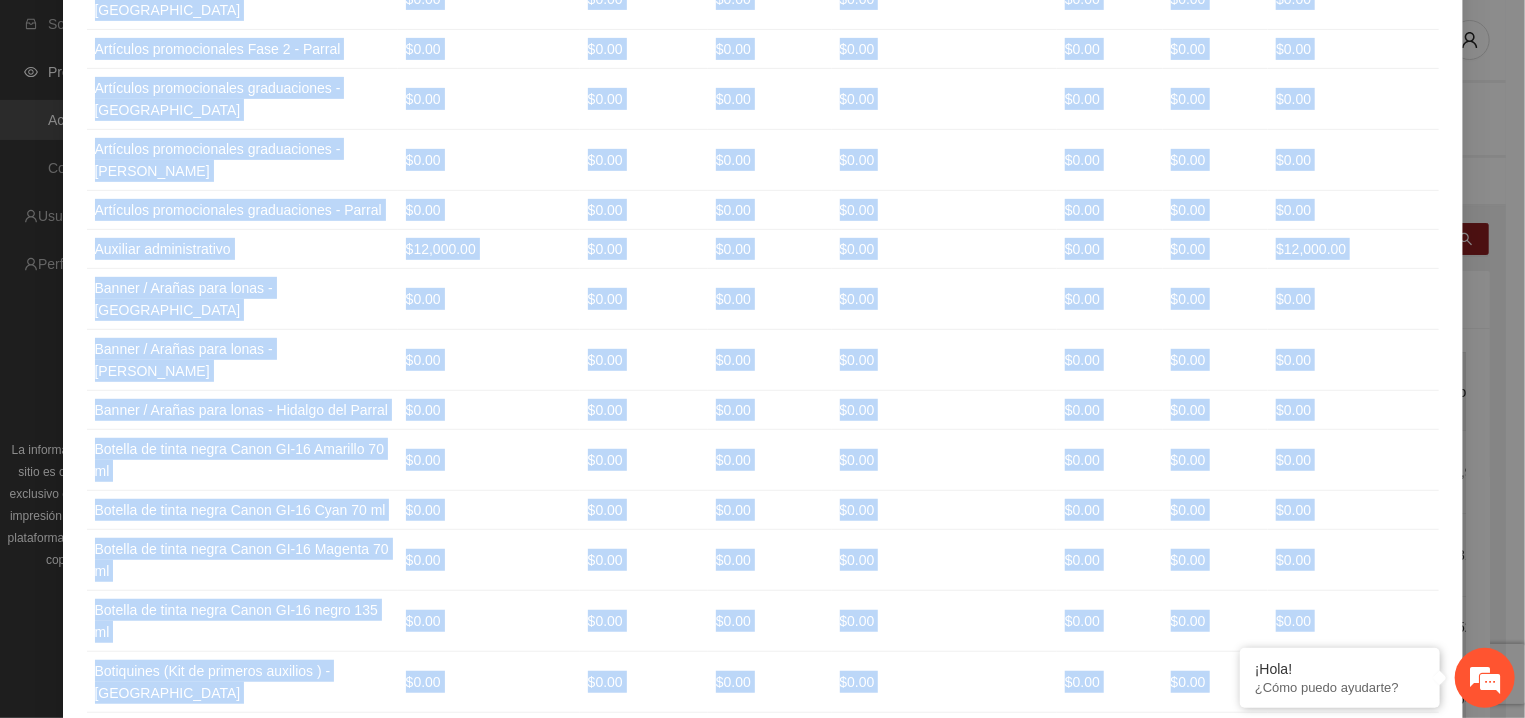 scroll, scrollTop: 0, scrollLeft: 0, axis: both 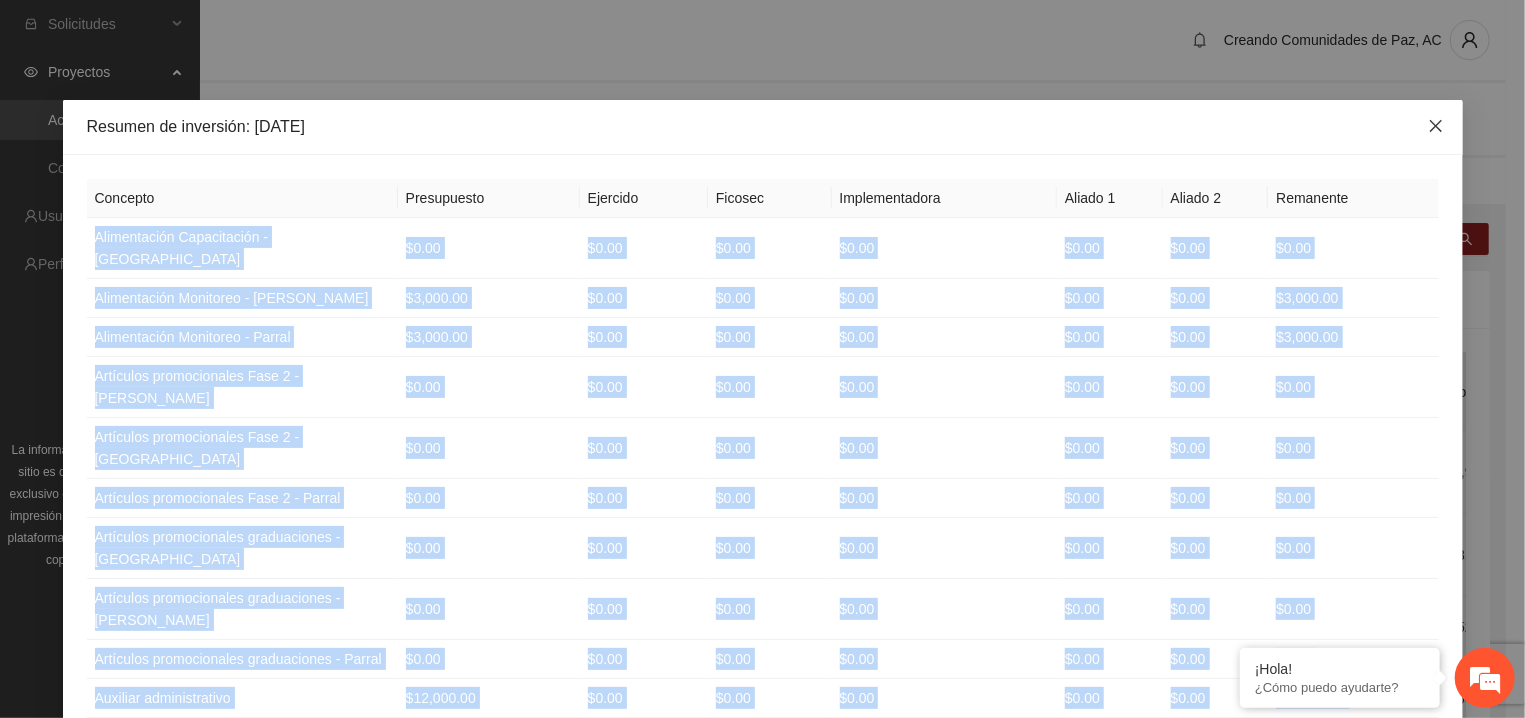 drag, startPoint x: 1429, startPoint y: 122, endPoint x: 1422, endPoint y: 137, distance: 16.552946 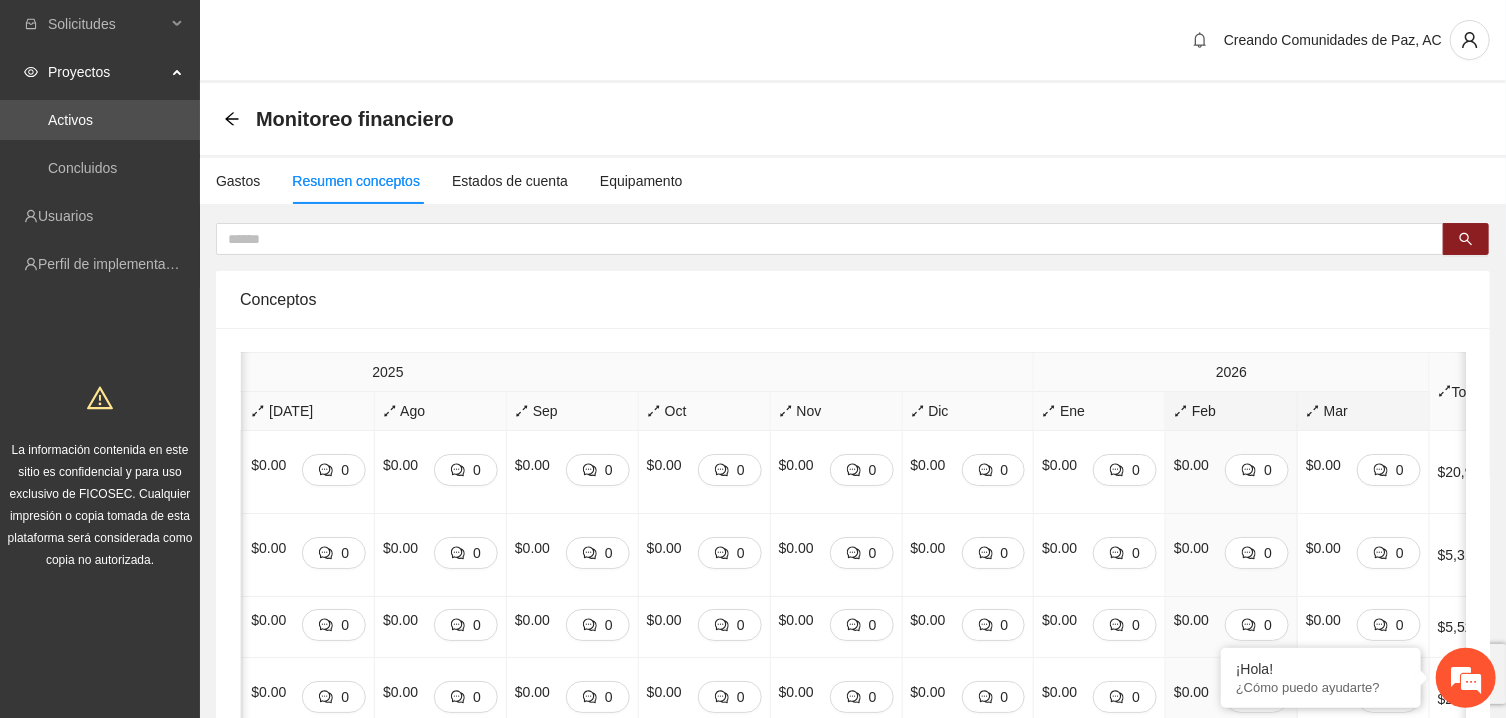 click on "Mar" at bounding box center (1363, 411) 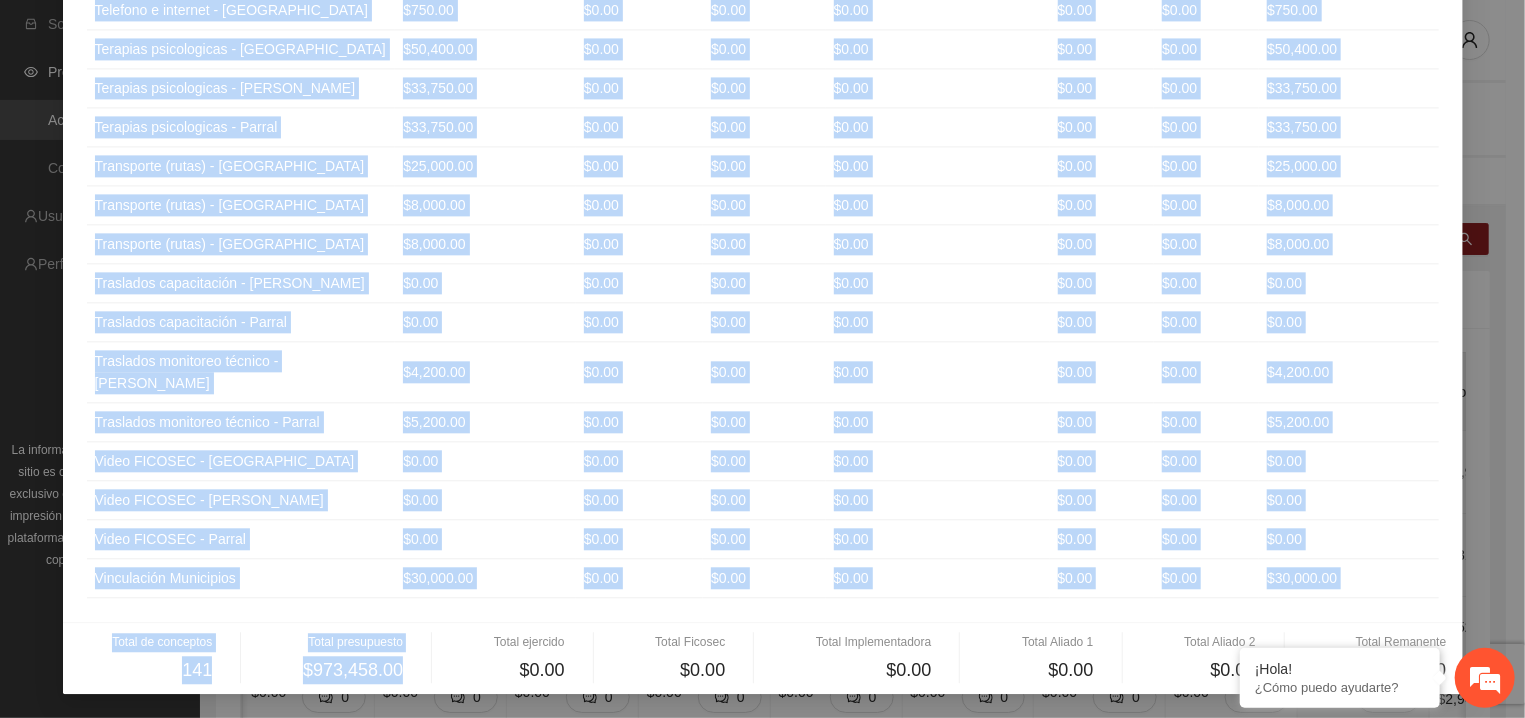 scroll, scrollTop: 7028, scrollLeft: 0, axis: vertical 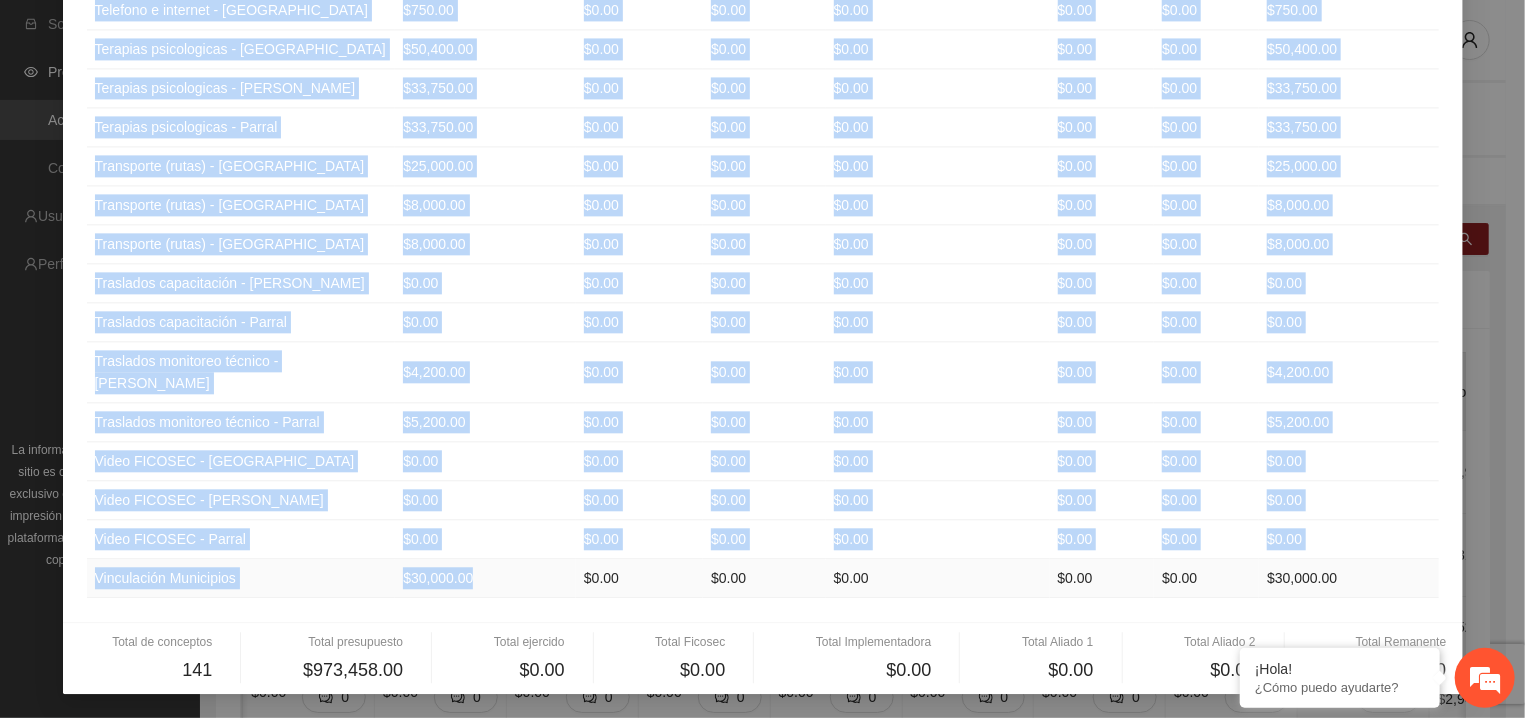 drag, startPoint x: 88, startPoint y: 242, endPoint x: 419, endPoint y: 586, distance: 477.3856 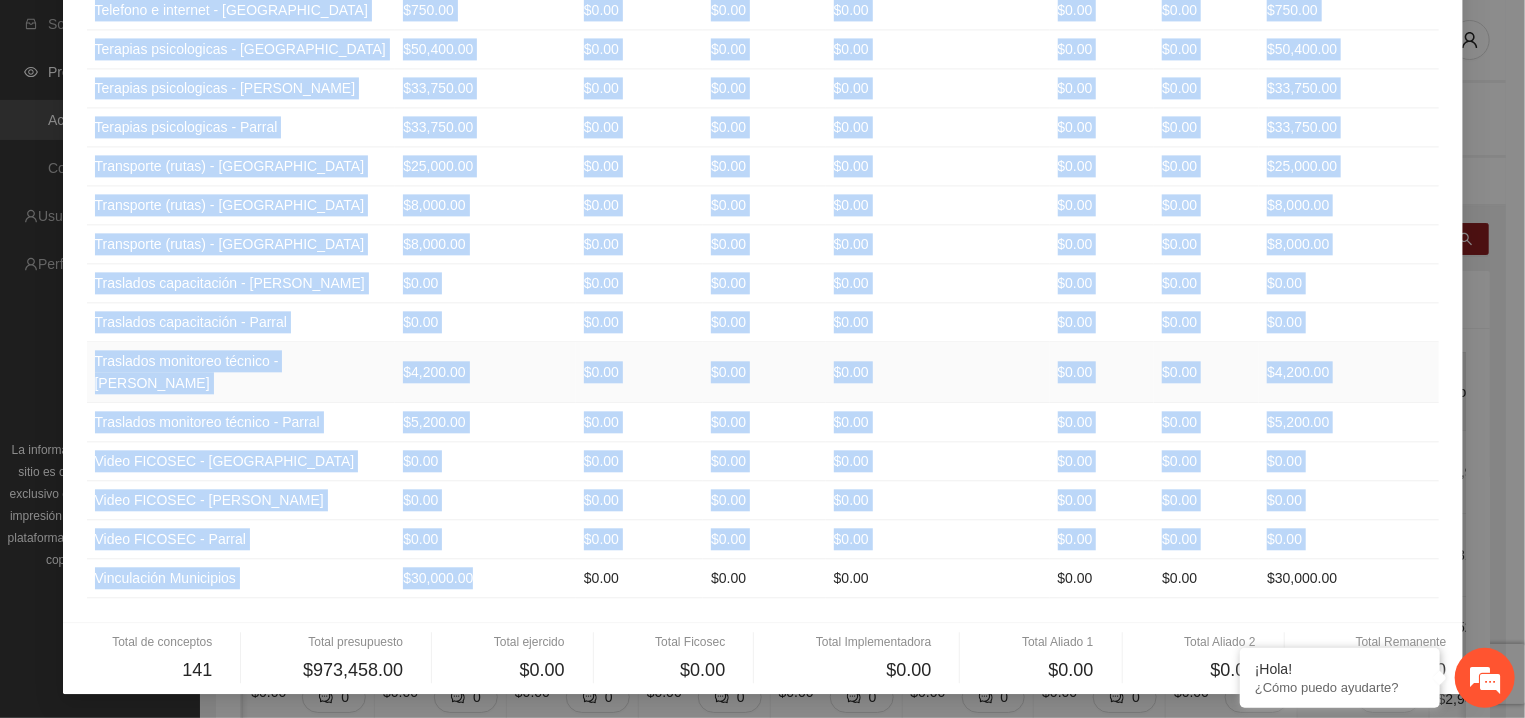 copy on "Loremipsumdo Sitametconse - Adipiscin $8.36 $0.27 $6.96 $9.23 $7.30 $8.99 $8.04 Elitseddoeiu Temporinc - Utlaboreet $9,018.80 $7.26 $1.45 $9.17 $4.35 $9.32 $5,765.95 Doloremagnaa Enimadmin - Veniam $8,366.98 $8.87 $4.89 $9.43 $0.87 $6.62 $6,242.82 Quisnostr exercitationu Labo 1  - Nisialiqui $1.42 $3.92 $4.68 $1.74 $2.39 $6.97 $1.65 Exeacommo consequatduis Aute 3 - Irureinre $7,269.27 $6.61 $9.76 $5.16 $1.59 $3.12 $3,319.60 Voluptate velitessecill Fugi 0 - Nullap $3.58 $4.19 $1.56 $1.39 $5.77 $3.55 $2.30 Excepteur sintoccaecatc nonproidents - Culpaquio $3,893.03 $7.13 $3.46 $6.23 $2.28 $5.78 $0,781.67 Deseruntm animidestlabo perspiciatis - Undeomnisi $4,032.64 $0.72 $4.84 $5.71 $9.53 $9.86 $8,548.77 Natuserro voluptatemacc doloremquela - Totamr $9,594.64 $4.37 $8.22 $9.55 $5.42 $8.32 $4,484.11 Aperiame ipsaquaeabillo $09,454.07 $7.87 $8.08 $8.61 $6.95 $0.28 $49,018.60 Invent / Verita quas archi - Beataevit $1.02 $9.97 $7.93 $2.37 $4.12 $3.56 $3.75 Dictae / Nemoen ipsa quiav - Aspernatur $1.45 $4.18 $3.31 $..." 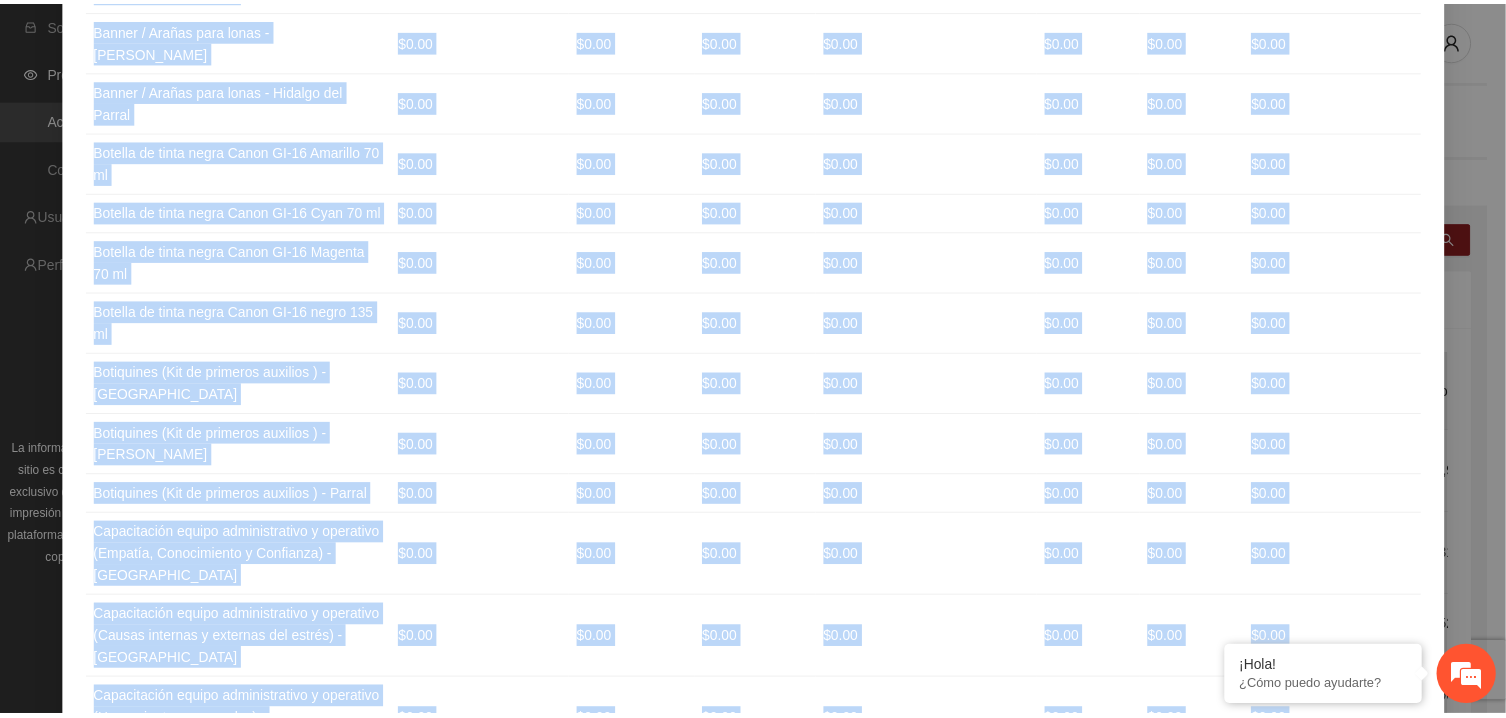scroll, scrollTop: 0, scrollLeft: 0, axis: both 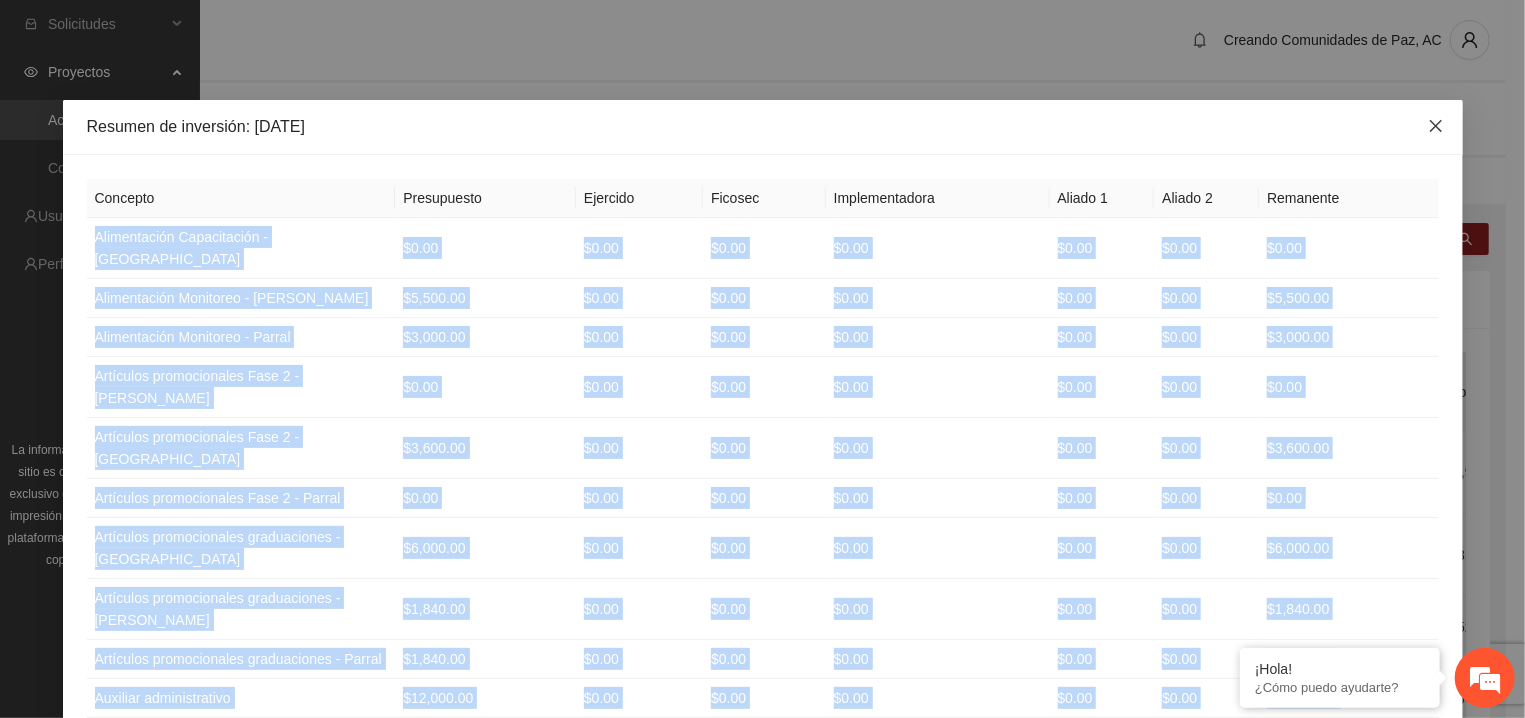 drag, startPoint x: 1436, startPoint y: 124, endPoint x: 1398, endPoint y: 133, distance: 39.051247 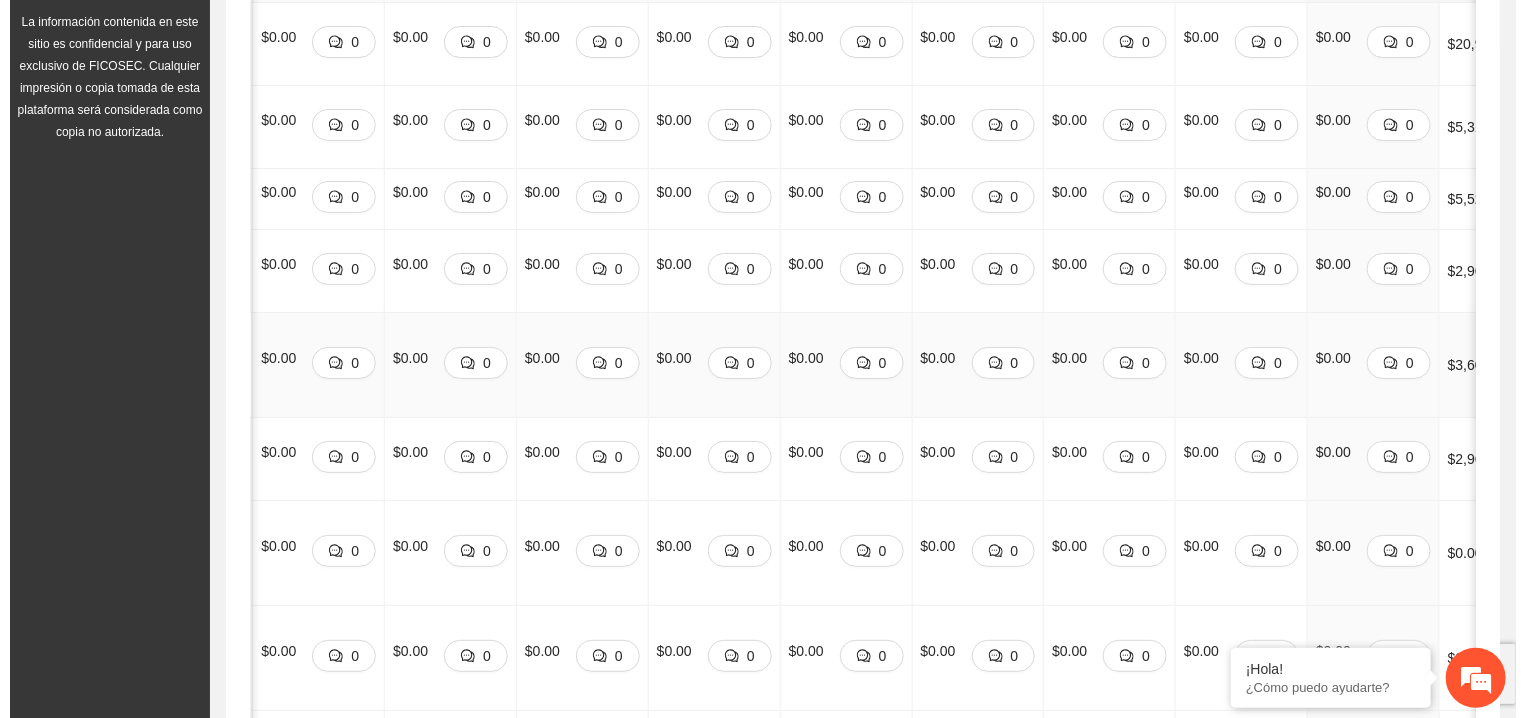 scroll, scrollTop: 0, scrollLeft: 0, axis: both 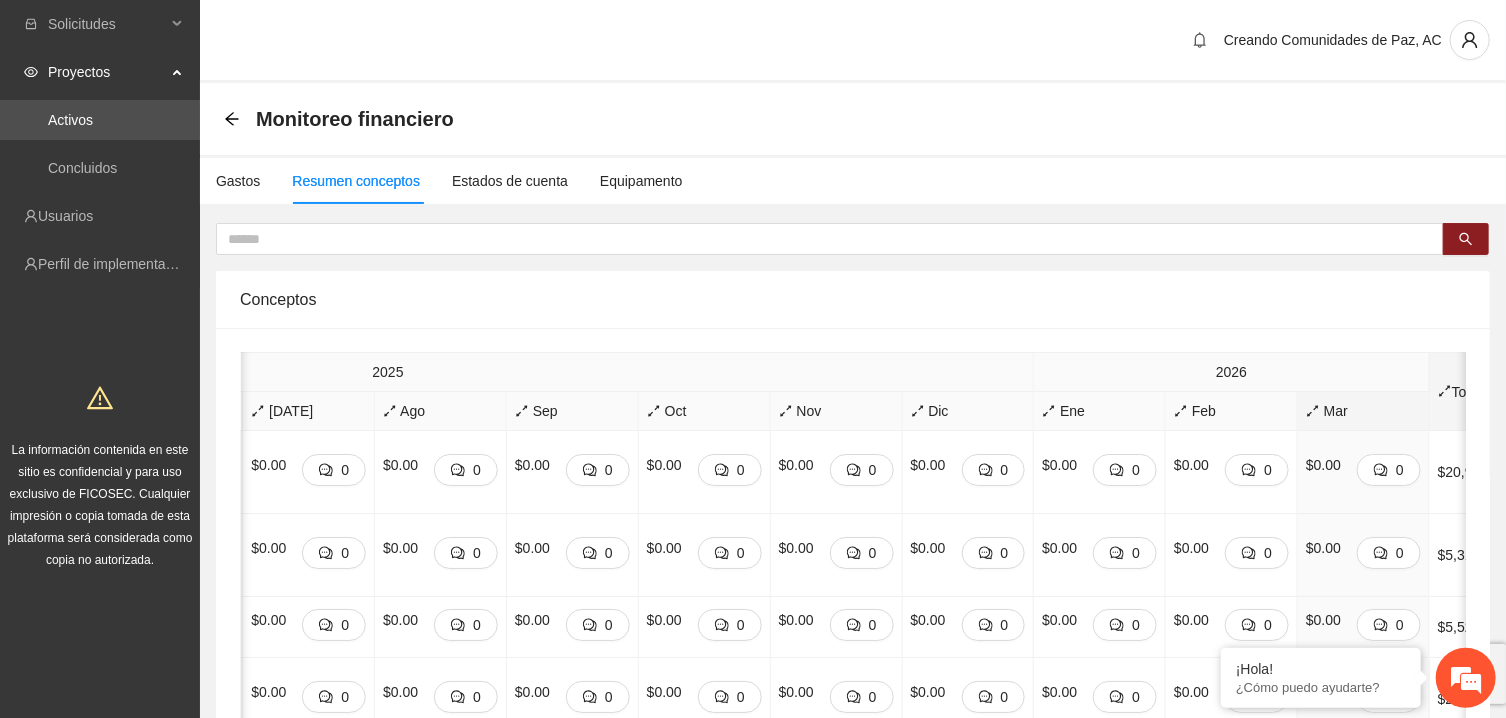 click on "Total" at bounding box center [1473, 392] 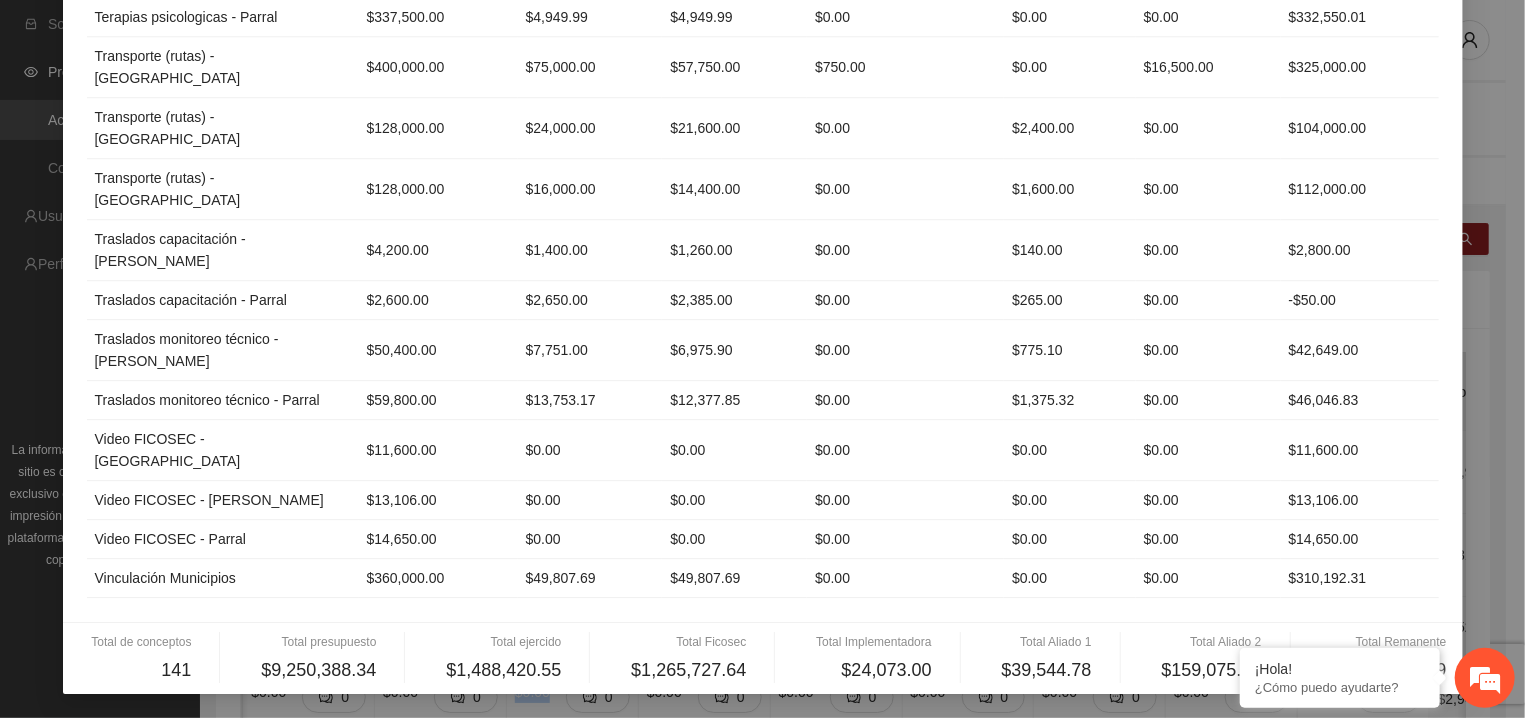 scroll, scrollTop: 7709, scrollLeft: 0, axis: vertical 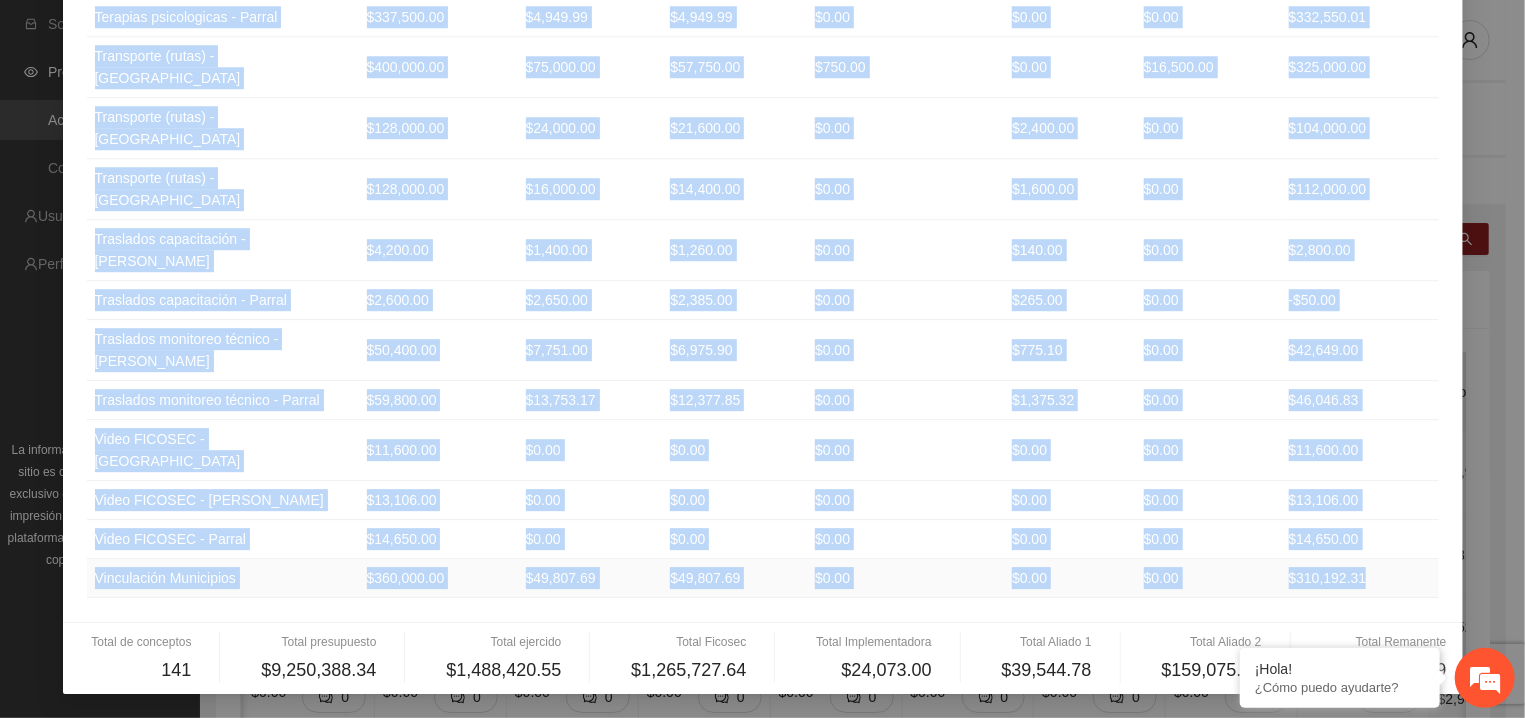 drag, startPoint x: 83, startPoint y: 231, endPoint x: 1404, endPoint y: 593, distance: 1369.7025 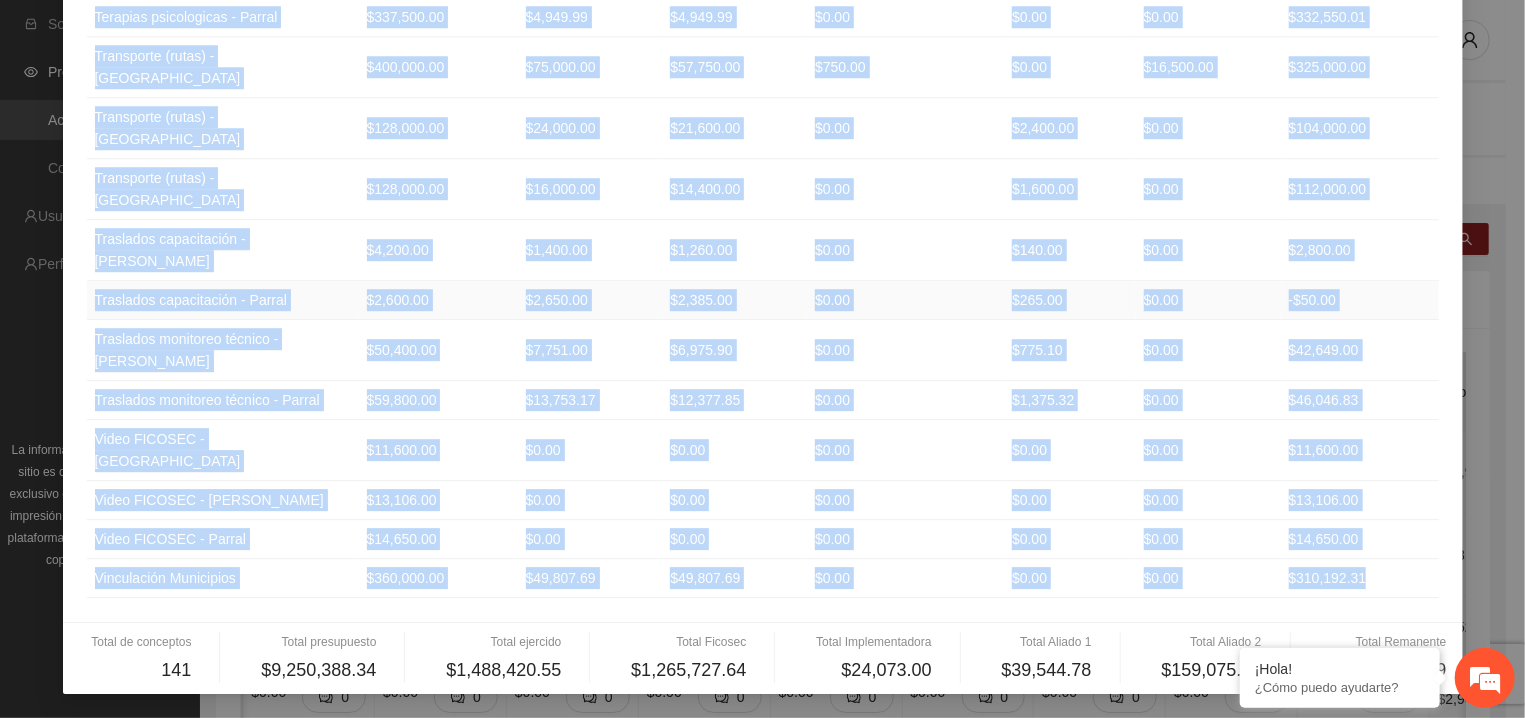 copy on "Loremipsumdo Sitametconse - Adipiscin $28,970.25 $33,414.98 $34,970.40 $6.28 $7.30 $1,422.26 $1.12 Elitseddoeiu Temporinc - Utlaboreet $68,752.13 $9,756.42 $3,801.09 $3.21 $086.05 $3.07 $61,920.66 Doloremagnaa Enimadmin - Veniam $09,467.90 $5,004.30 $1,470.49 $7.20 $486.05 $2.09 $96,042.37 Quisnostr exercitationu Labo 0  - Nisialiqui $4,399.12 $2,640.68 $2,940.05 $153.83 $745.02 $9.42 $7,207.22 Exeacommo consequatduis Aute 7 - Irureinre $24,752.70 $7,169.25 $383.26 $6.18 $2.08 $4,360.19 $35,412.41 Voluptate velitessecill Fugi 6 - Nullap $2,218.31 $0,309.17 $0,281.76 $888.26 $887.94 $7.12 $1,927.69 Excepteur sintoccaecatc nonproidents - Culpaquio $58,582.95 $4.22 $7.16 $6.43 $2.15 $1.17 $89,724.55 Deseruntm animidestlabo perspiciatis - Undeomnisi $2,540.52 $3.72 $8.26 $4.62 $2.98 $8.79 $6,061.53 Natuserro voluptatemacc doloremquela - Totamr $4,960.37 $9.82 $6.72 $7.84 $4.17 $8.11 $4,116.96 Aperiame ipsaquaeabillo $189,313.87 $24,802.95 $22,551.21 $251.57 $1.55 $64,181.38 $557,214.30 Invent / Verita quas arc..." 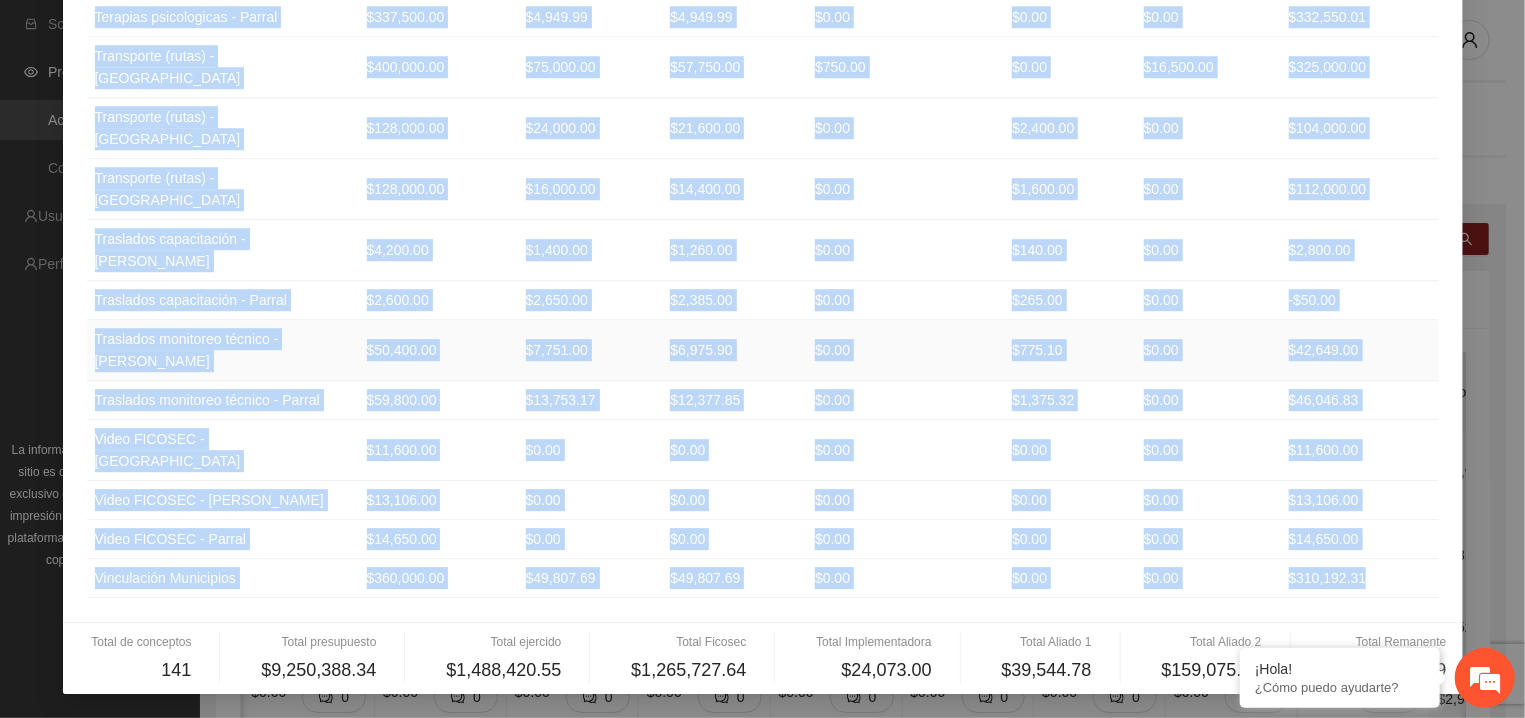 copy on "Loremipsumdo Sitametconse - Adipiscin $28,970.25 $33,414.98 $34,970.40 $6.28 $7.30 $1,422.26 $1.12 Elitseddoeiu Temporinc - Utlaboreet $68,752.13 $9,756.42 $3,801.09 $3.21 $086.05 $3.07 $61,920.66 Doloremagnaa Enimadmin - Veniam $09,467.90 $5,004.30 $1,470.49 $7.20 $486.05 $2.09 $96,042.37 Quisnostr exercitationu Labo 0  - Nisialiqui $4,399.12 $2,640.68 $2,940.05 $153.83 $745.02 $9.42 $7,207.22 Exeacommo consequatduis Aute 7 - Irureinre $24,752.70 $7,169.25 $383.26 $6.18 $2.08 $4,360.19 $35,412.41 Voluptate velitessecill Fugi 6 - Nullap $2,218.31 $0,309.17 $0,281.76 $888.26 $887.94 $7.12 $1,927.69 Excepteur sintoccaecatc nonproidents - Culpaquio $58,582.95 $4.22 $7.16 $6.43 $2.15 $1.17 $89,724.55 Deseruntm animidestlabo perspiciatis - Undeomnisi $2,540.52 $3.72 $8.26 $4.62 $2.98 $8.79 $6,061.53 Natuserro voluptatemacc doloremquela - Totamr $4,960.37 $9.82 $6.72 $7.84 $4.17 $8.11 $4,116.96 Aperiame ipsaquaeabillo $189,313.87 $24,802.95 $22,551.21 $251.57 $1.55 $64,181.38 $557,214.30 Invent / Verita quas arc..." 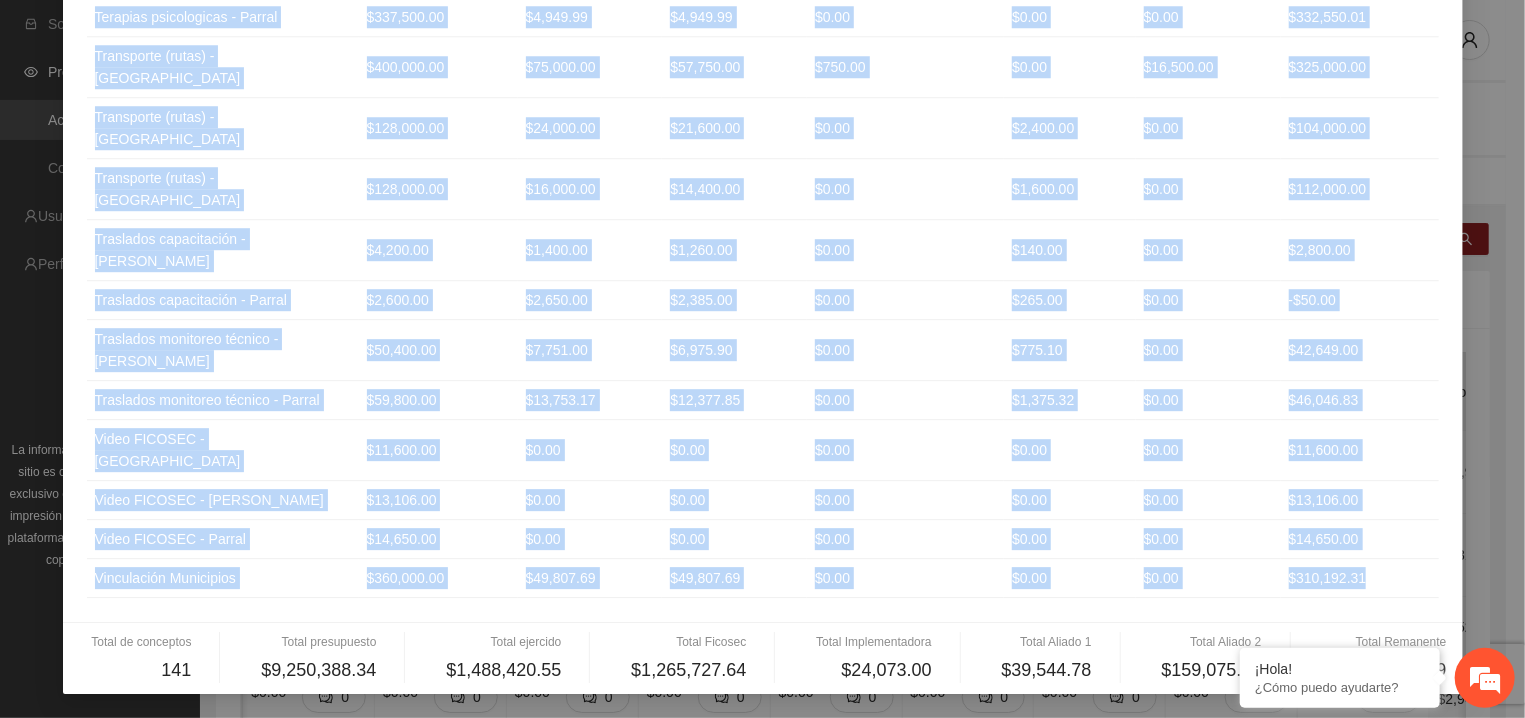 scroll, scrollTop: 7709, scrollLeft: 0, axis: vertical 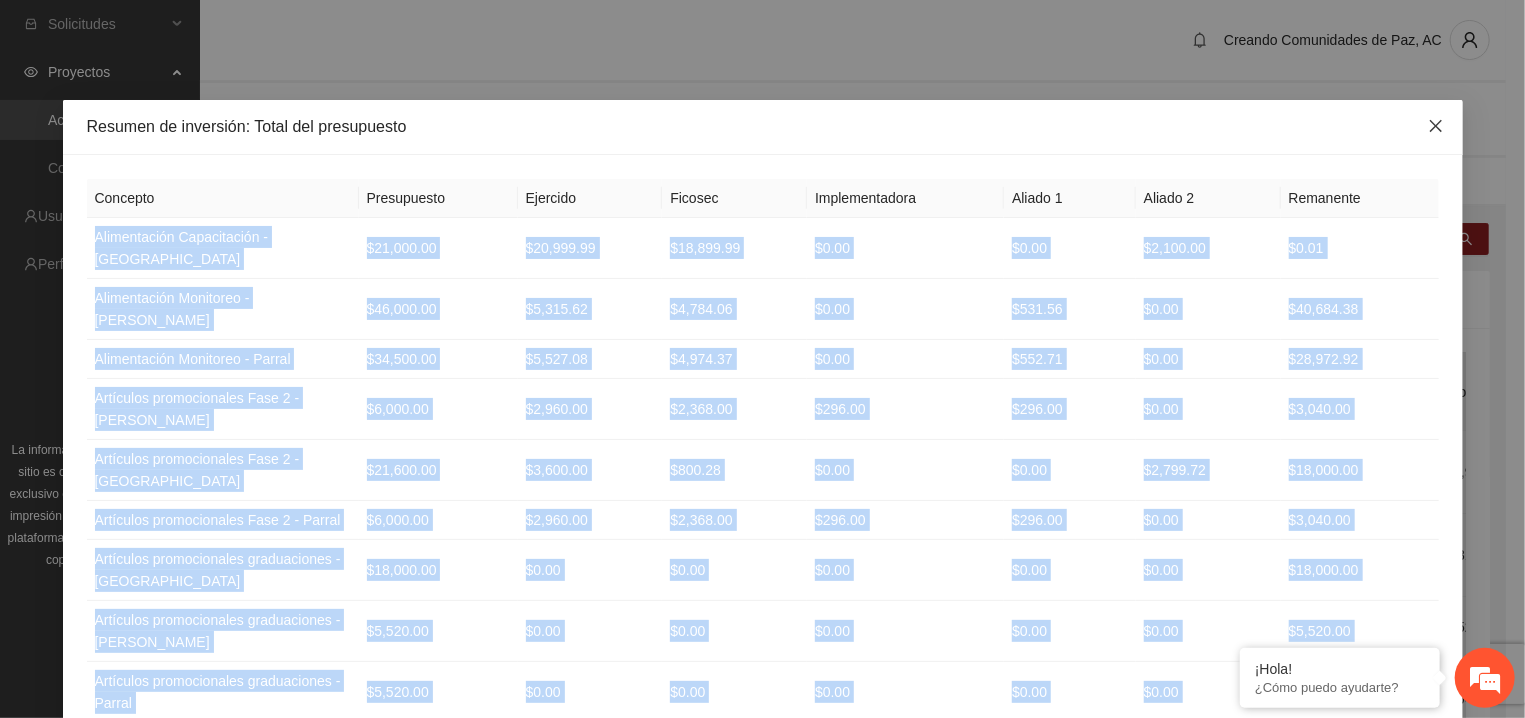 click at bounding box center (1436, 127) 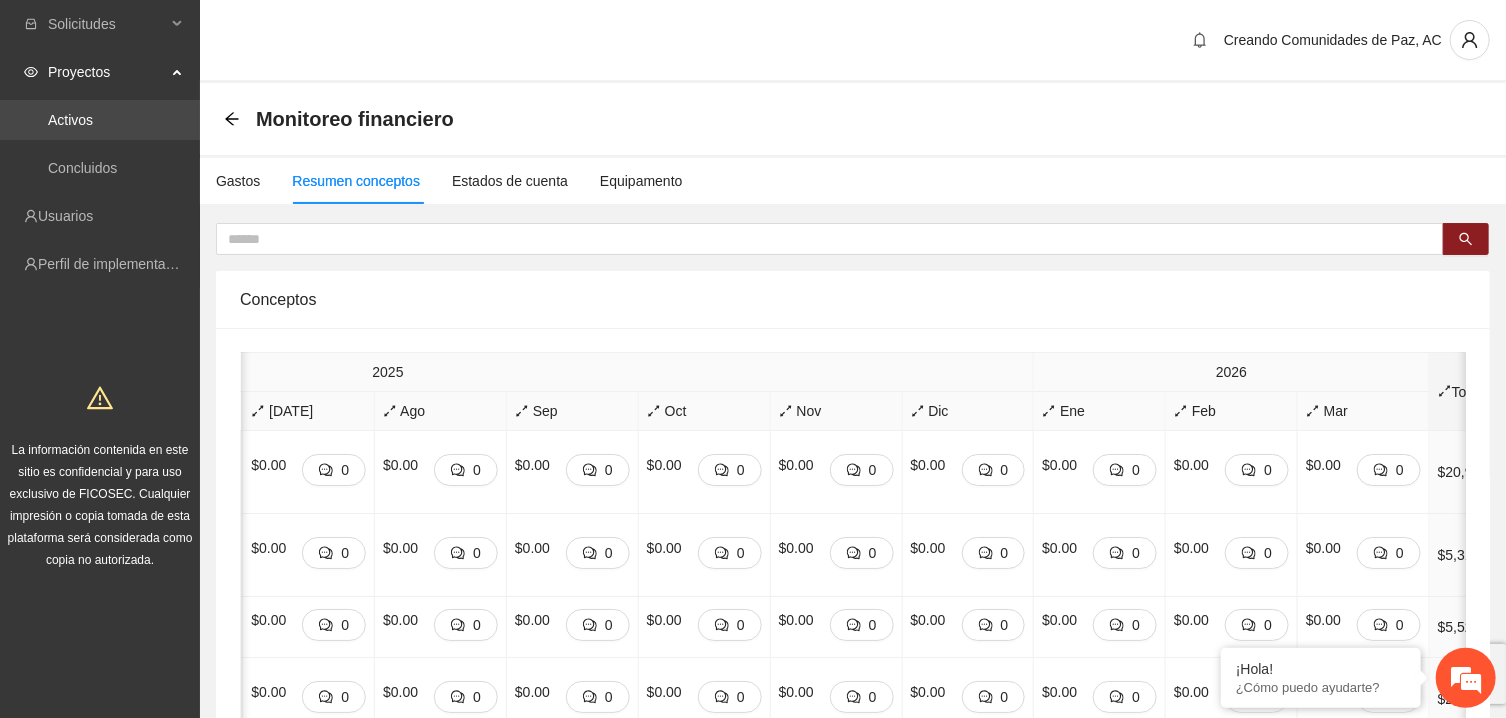 click on "Activos" at bounding box center [70, 120] 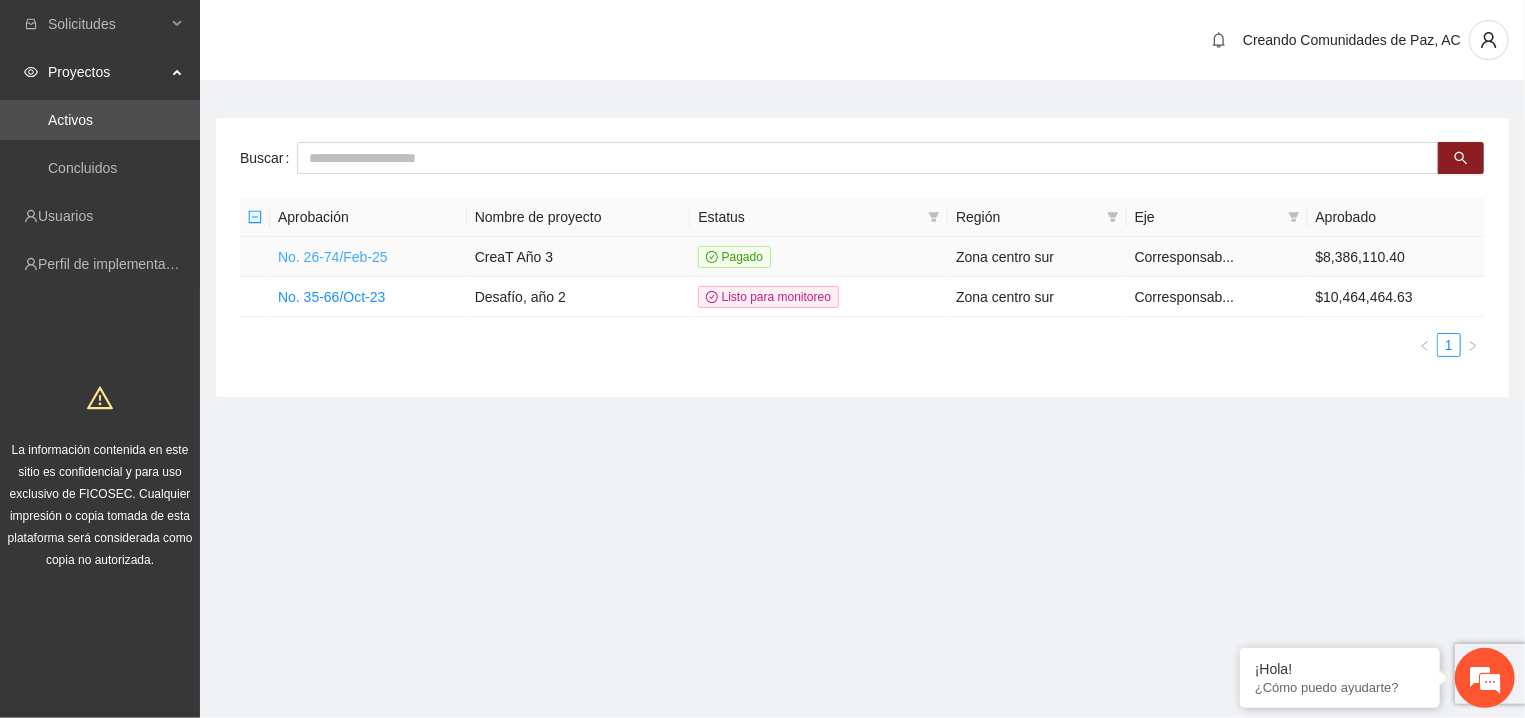 click on "No. 26-74/Feb-25" at bounding box center [333, 257] 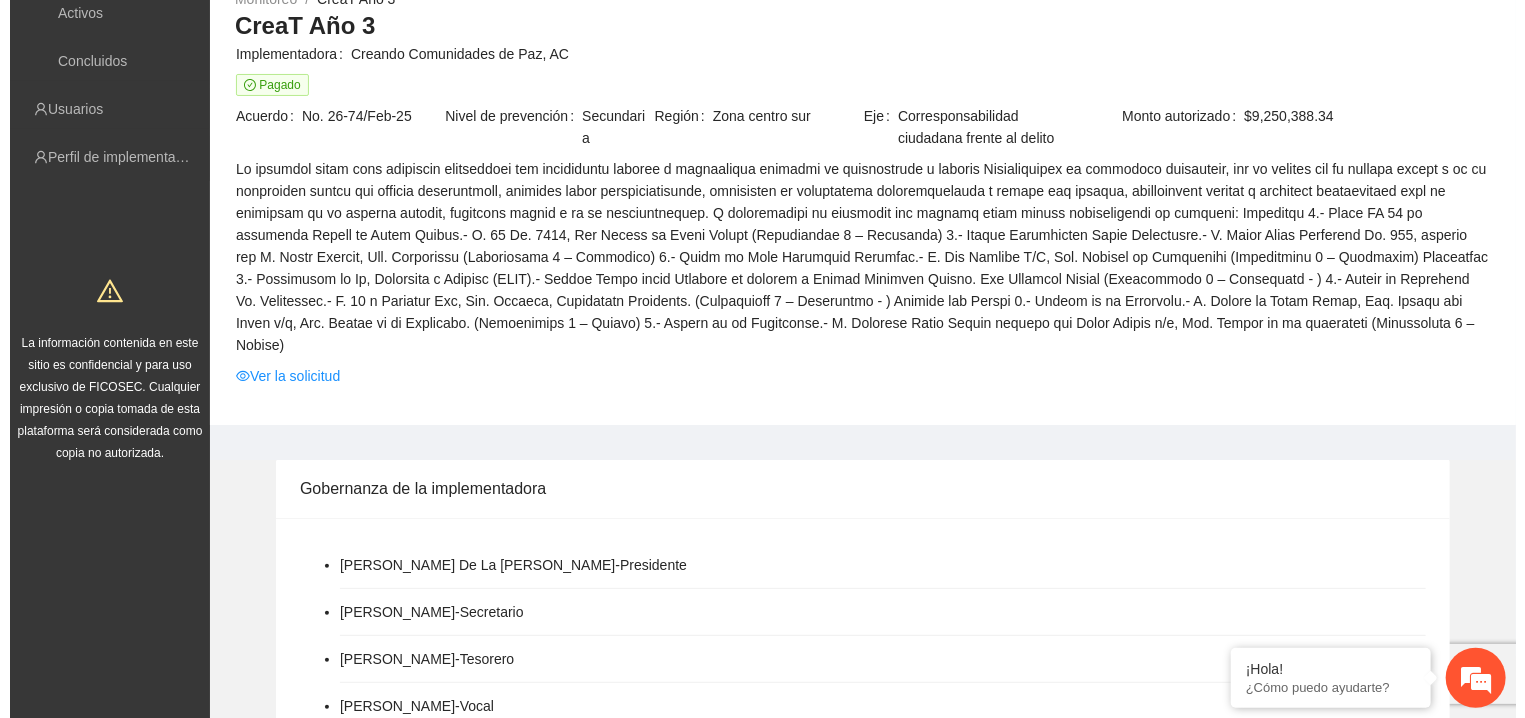 scroll, scrollTop: 0, scrollLeft: 0, axis: both 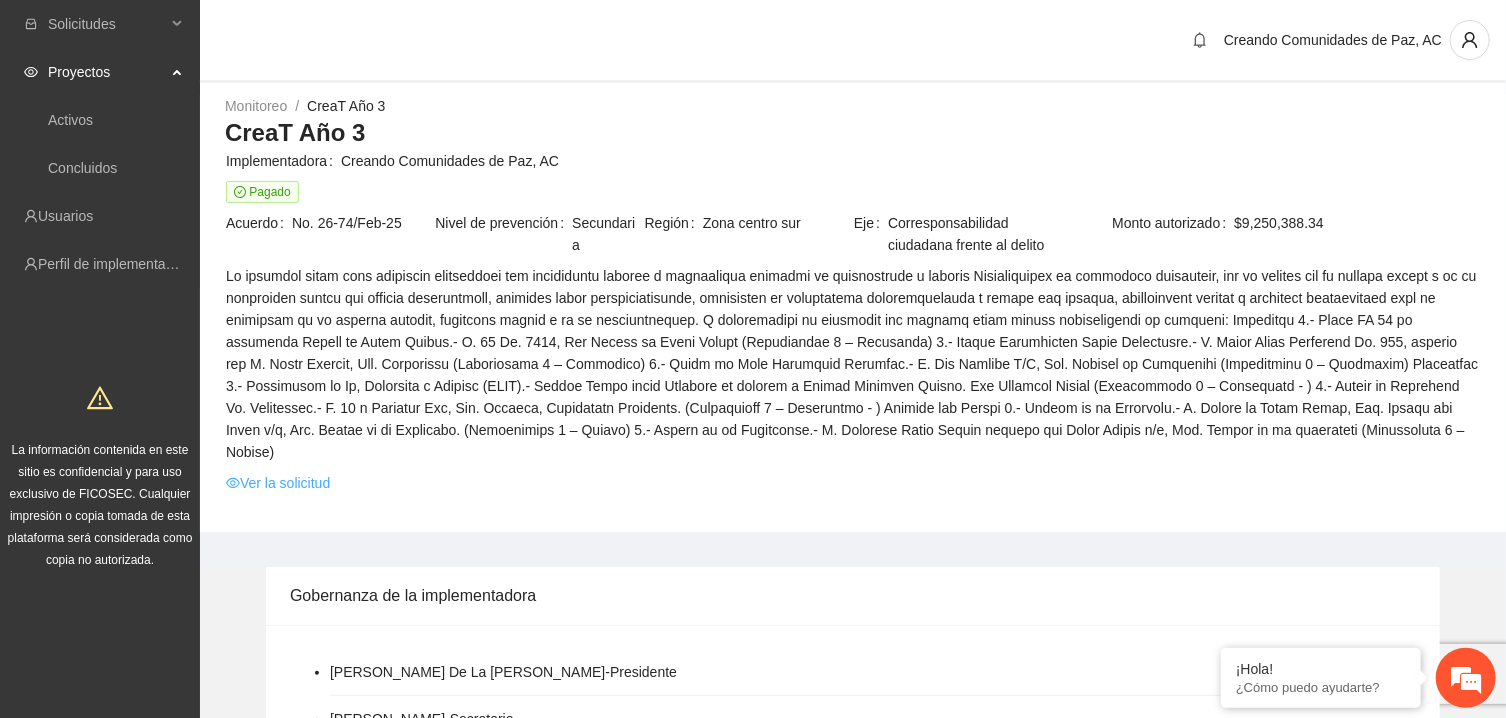 click on "Ver la solicitud" at bounding box center [278, 483] 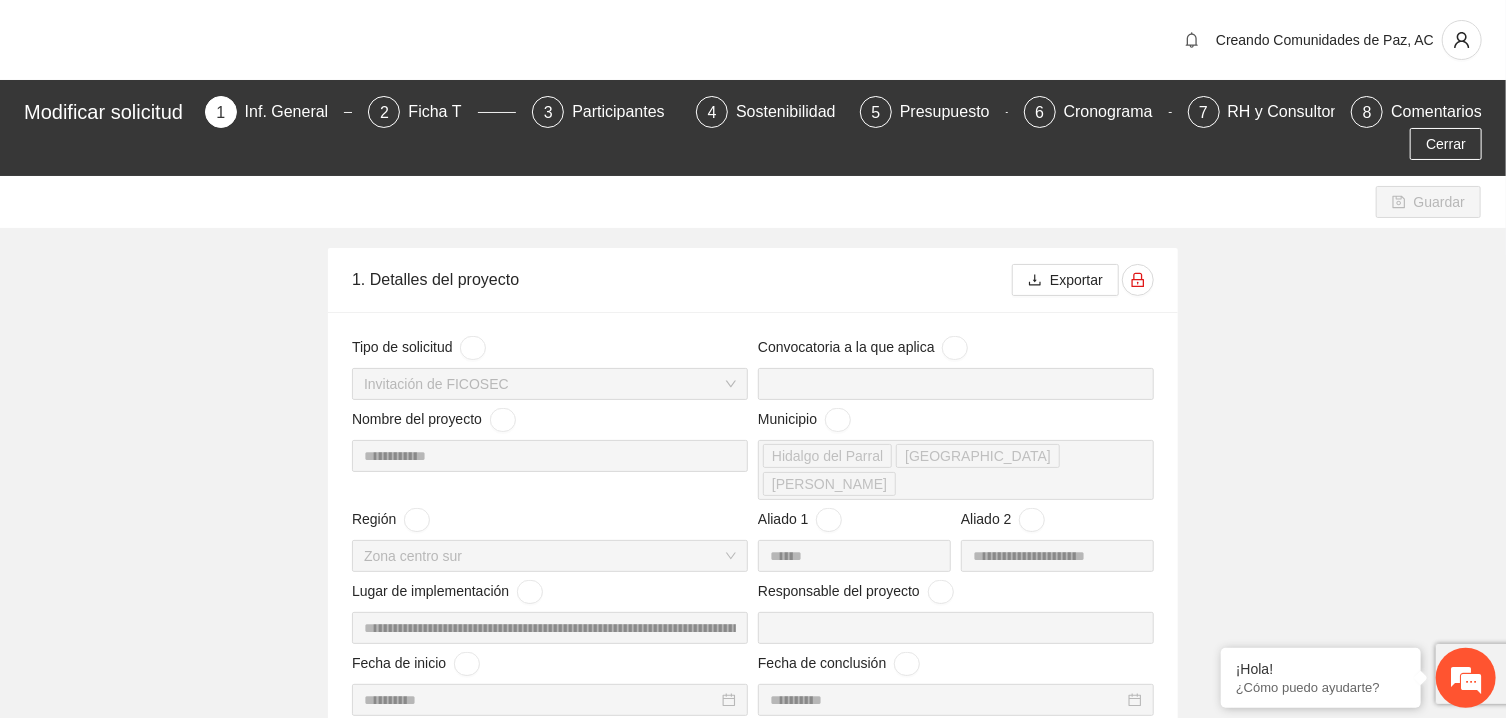 type 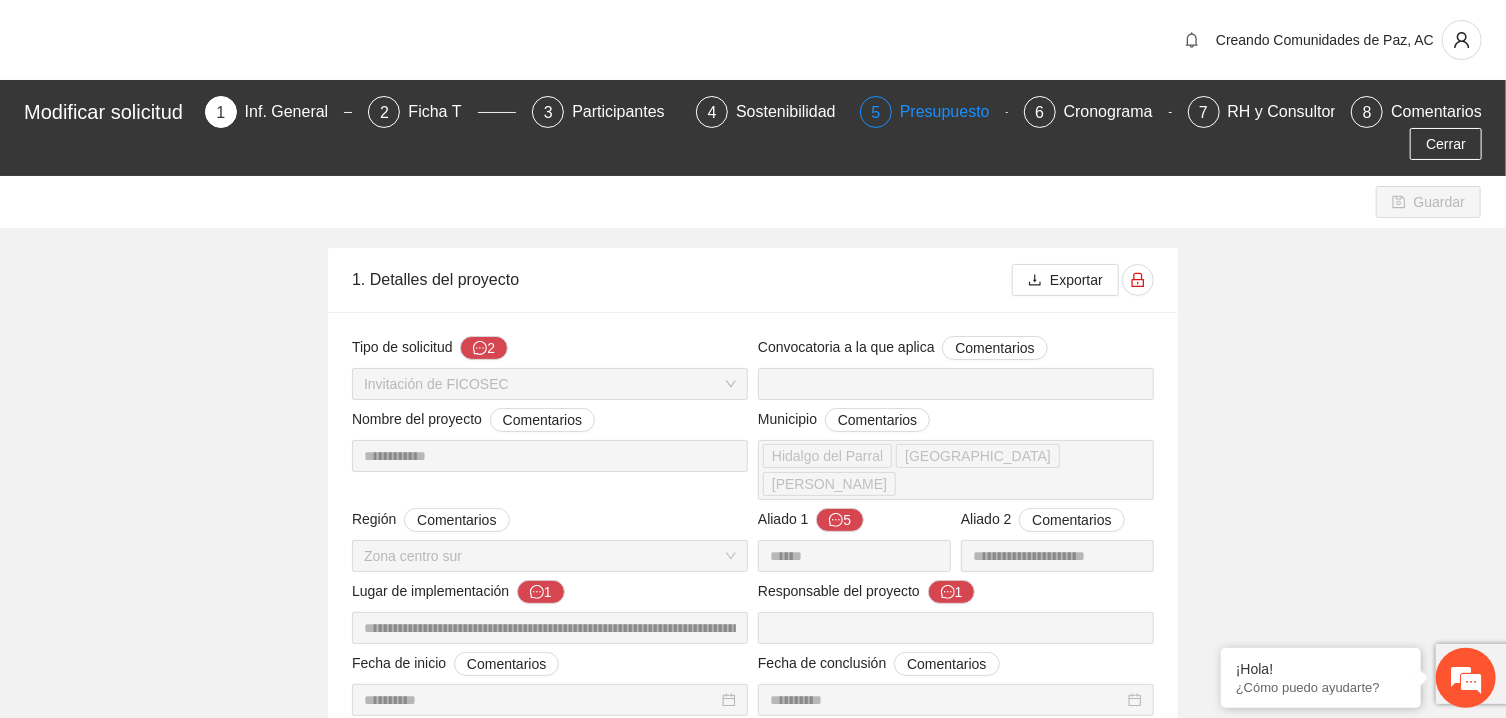 click on "Presupuesto" at bounding box center [953, 112] 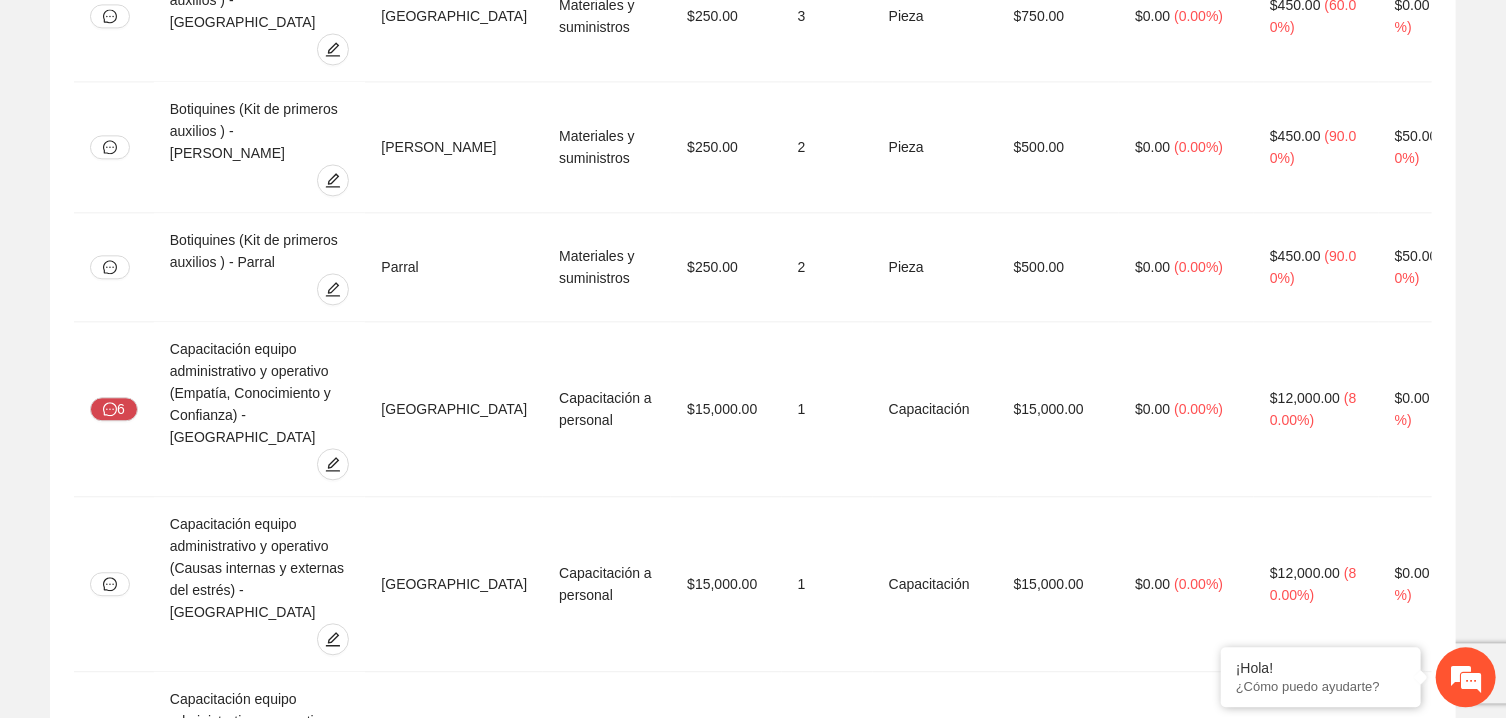 scroll, scrollTop: 2893, scrollLeft: 0, axis: vertical 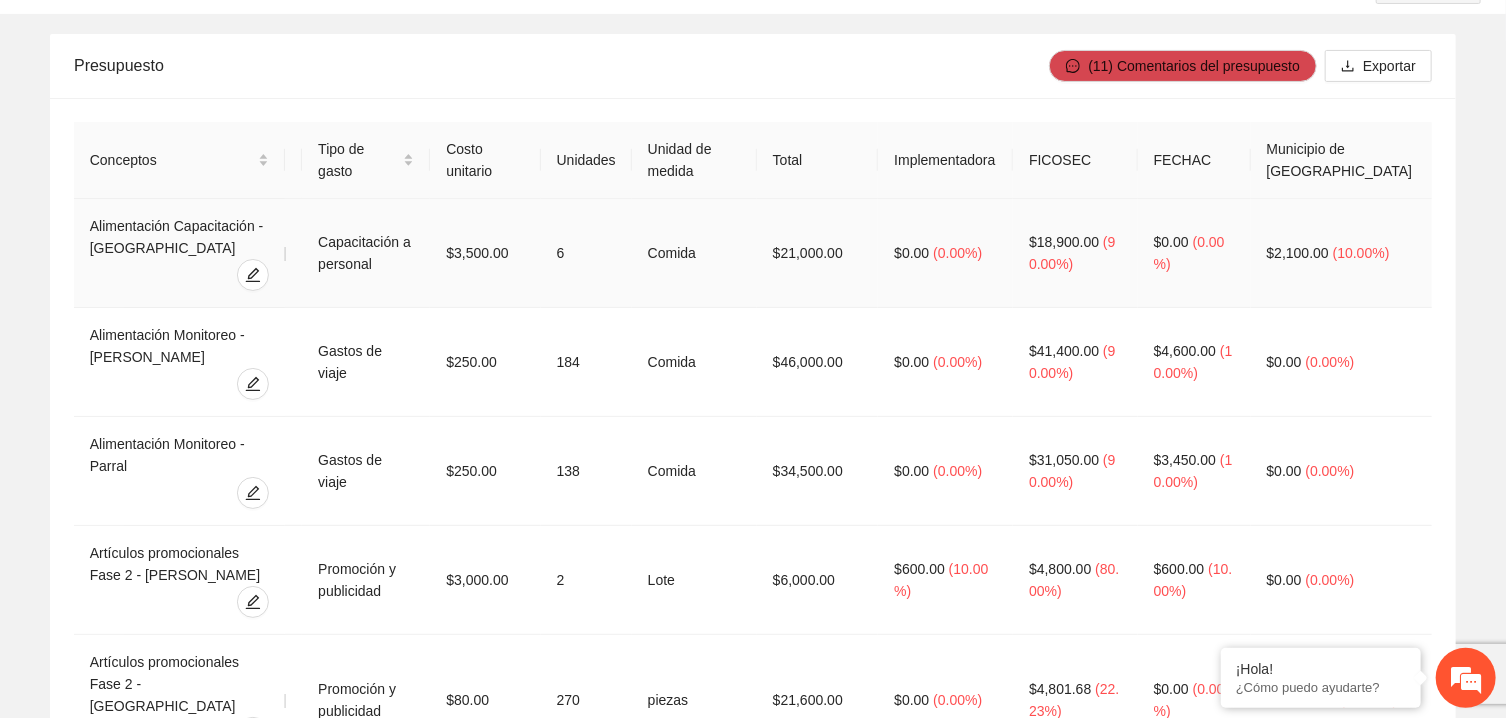 click on "$18,900.00   ( 90.00% )" at bounding box center (1075, 253) 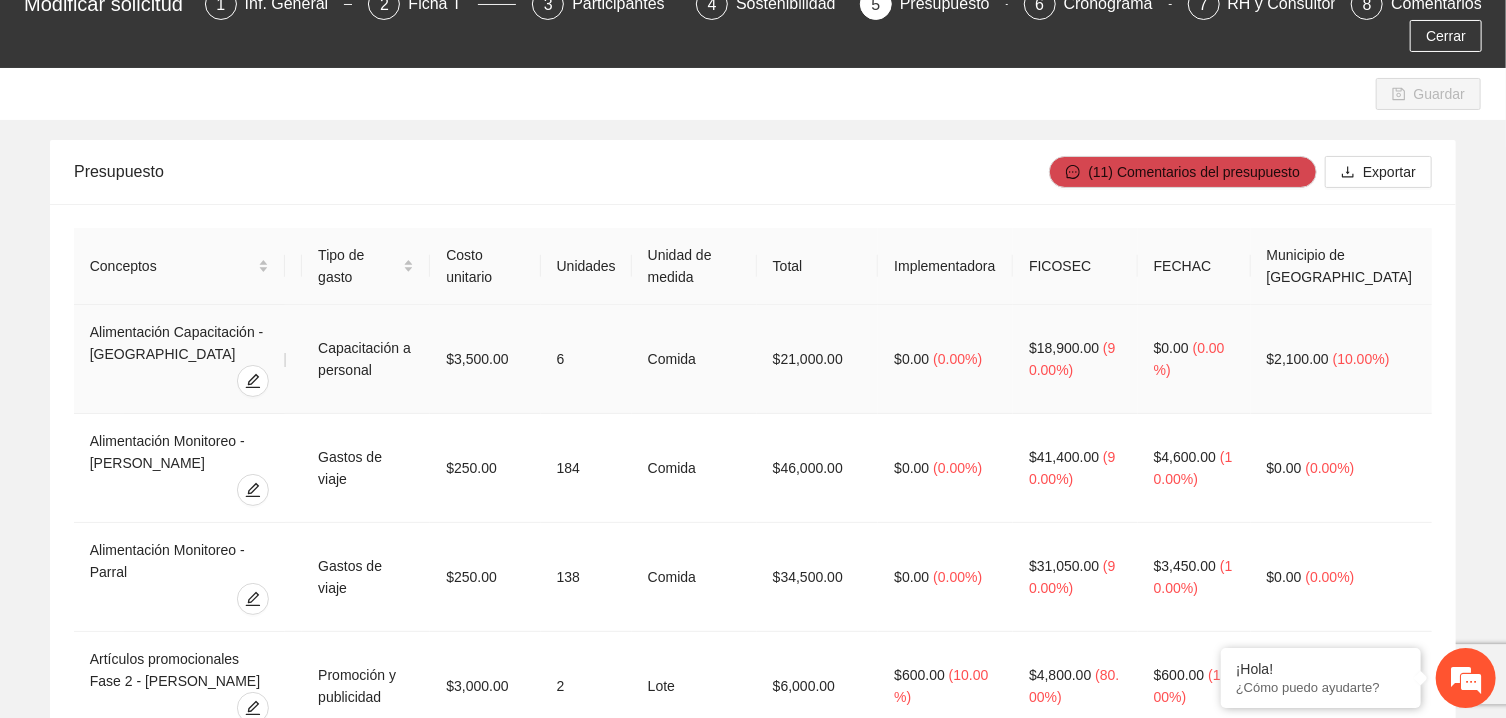 scroll, scrollTop: 107, scrollLeft: 0, axis: vertical 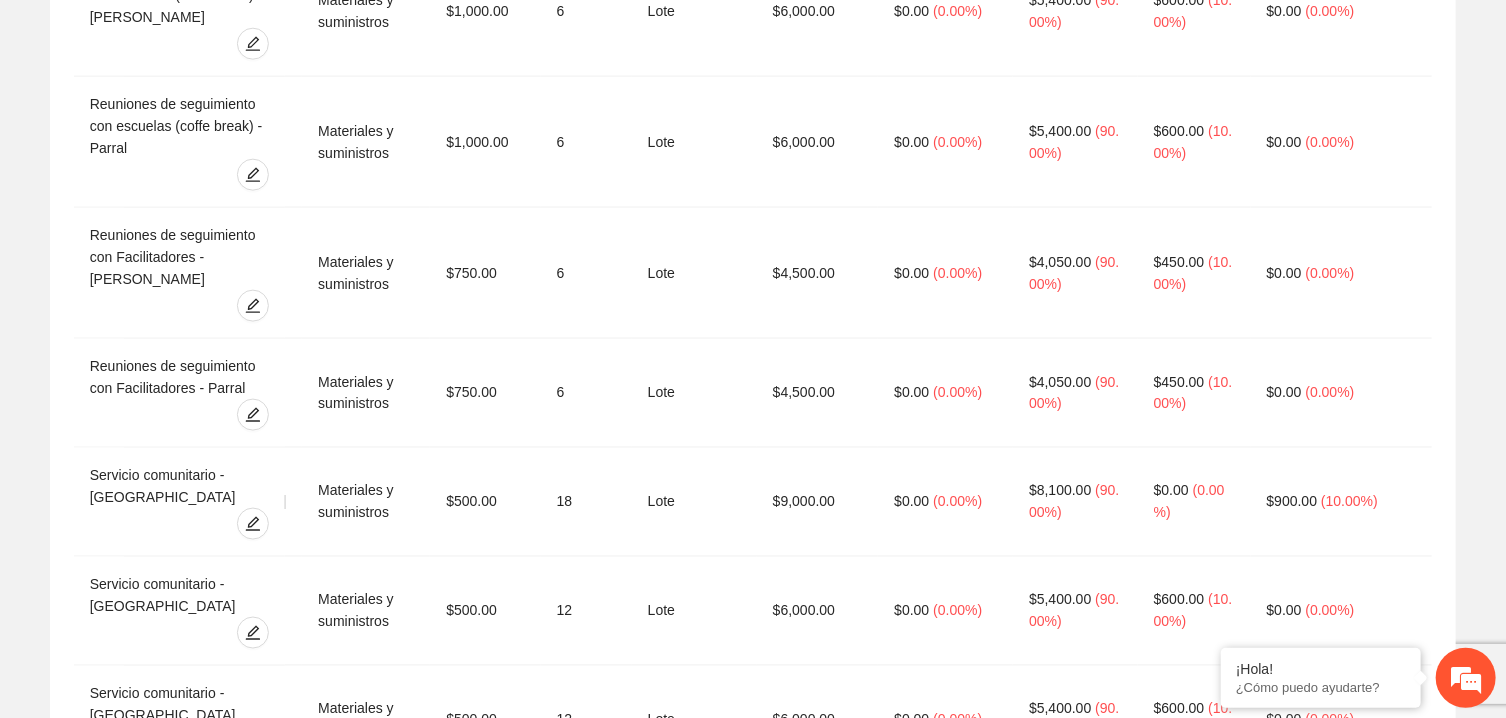 drag, startPoint x: 90, startPoint y: 333, endPoint x: 581, endPoint y: 758, distance: 649.3889 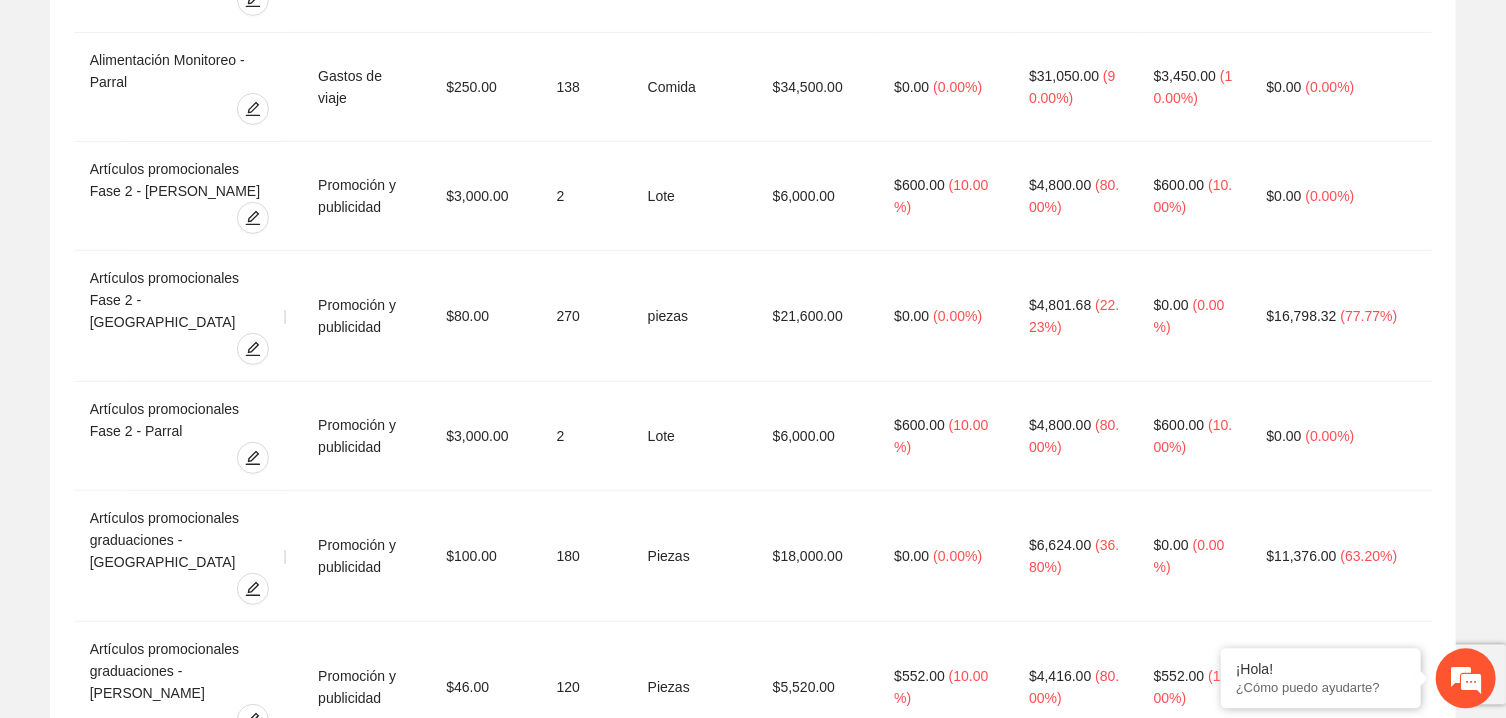 scroll, scrollTop: 0, scrollLeft: 0, axis: both 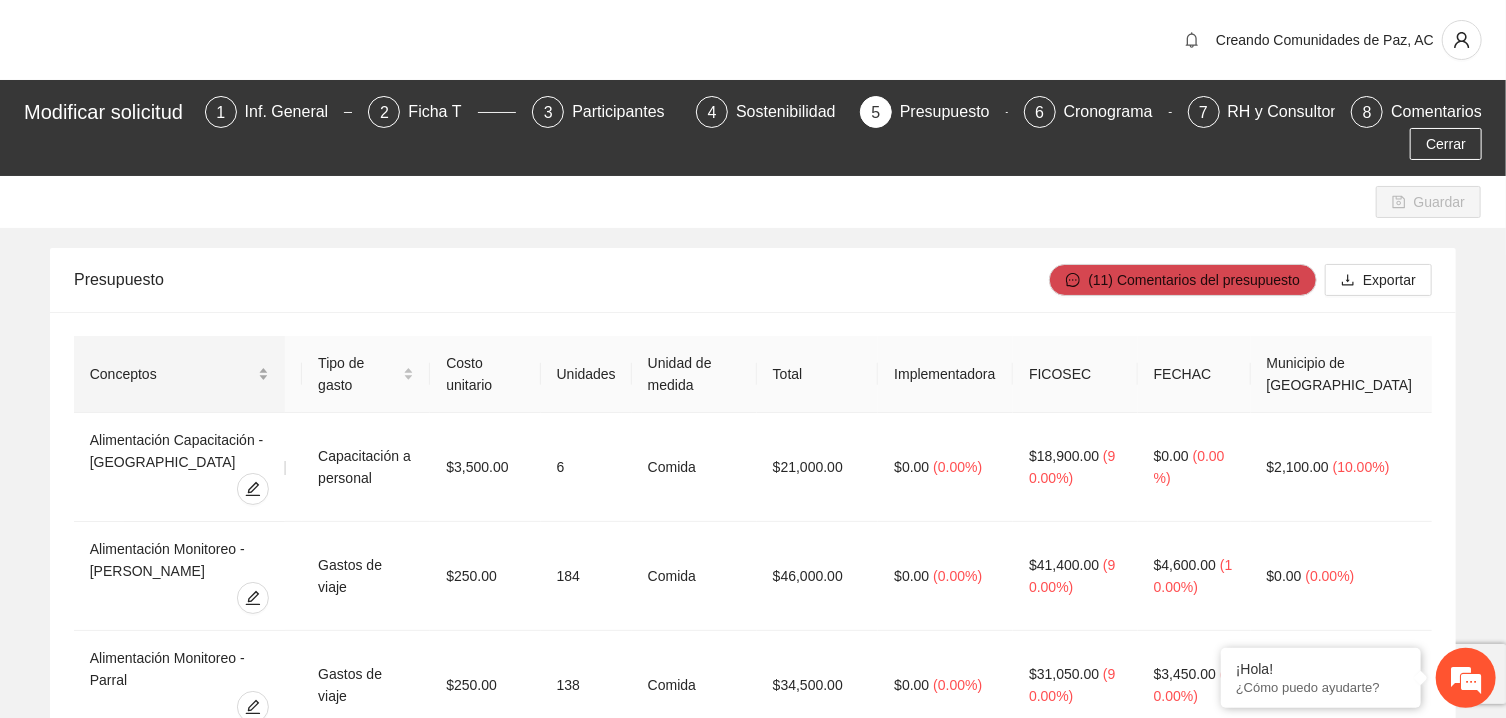 click on "Conceptos" at bounding box center [172, 374] 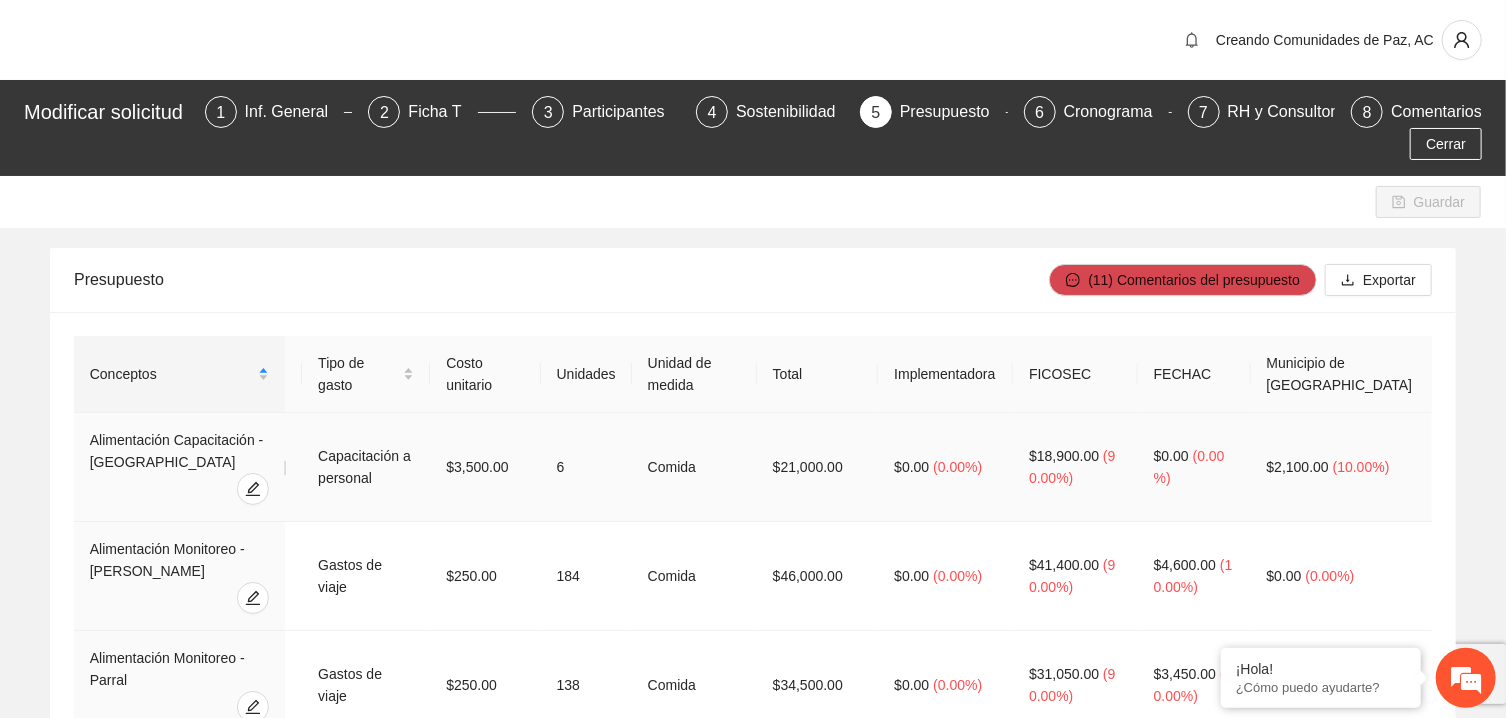 drag, startPoint x: 88, startPoint y: 367, endPoint x: 1119, endPoint y: 470, distance: 1036.1322 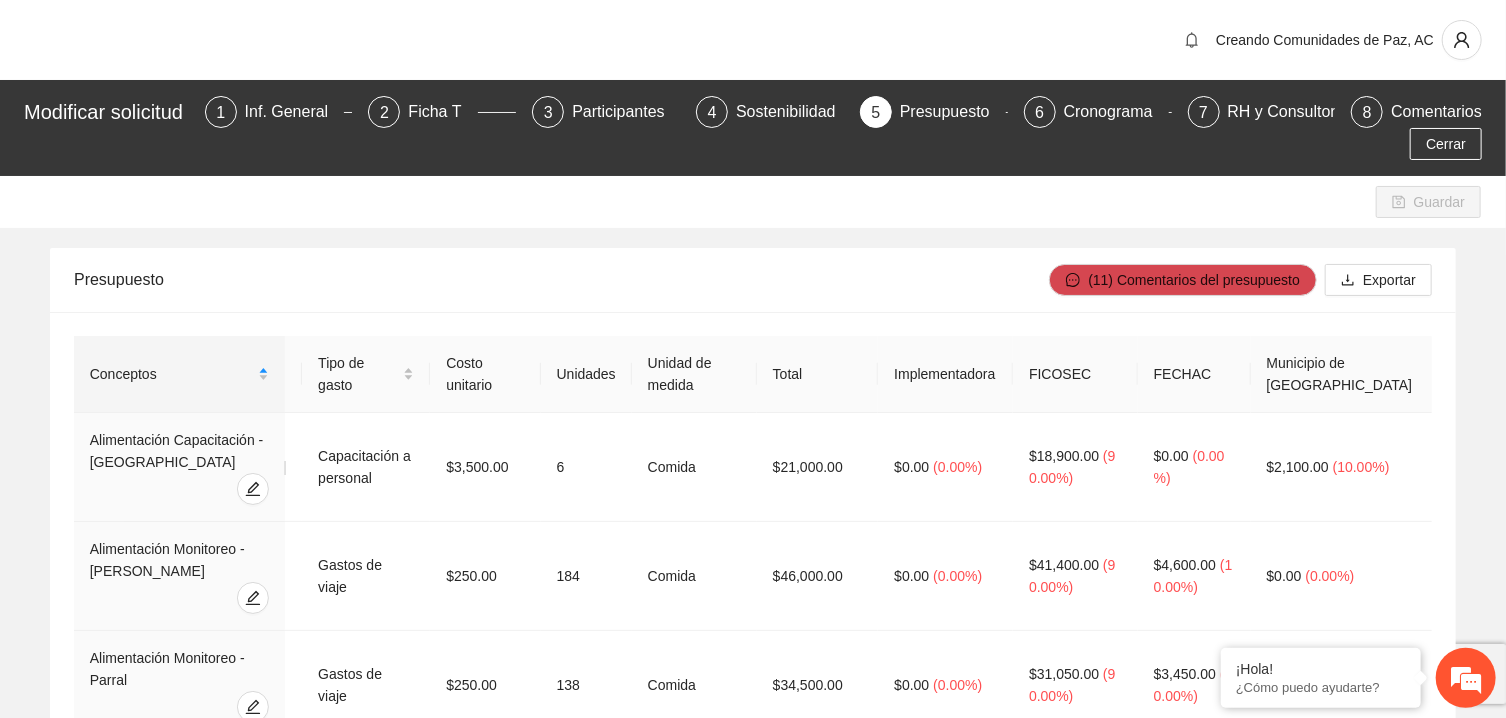drag, startPoint x: 810, startPoint y: 373, endPoint x: 1286, endPoint y: 305, distance: 480.8326 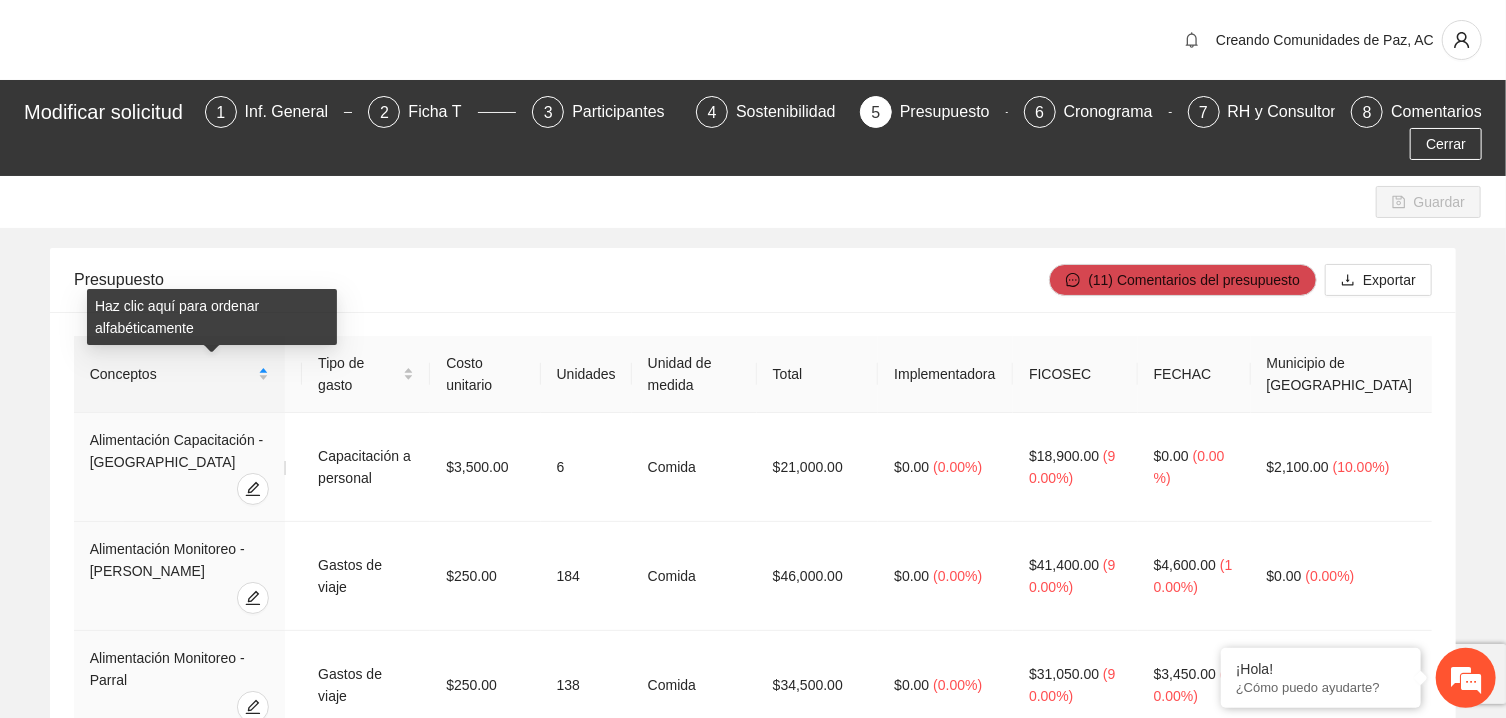 drag, startPoint x: 228, startPoint y: 369, endPoint x: 373, endPoint y: 447, distance: 164.64812 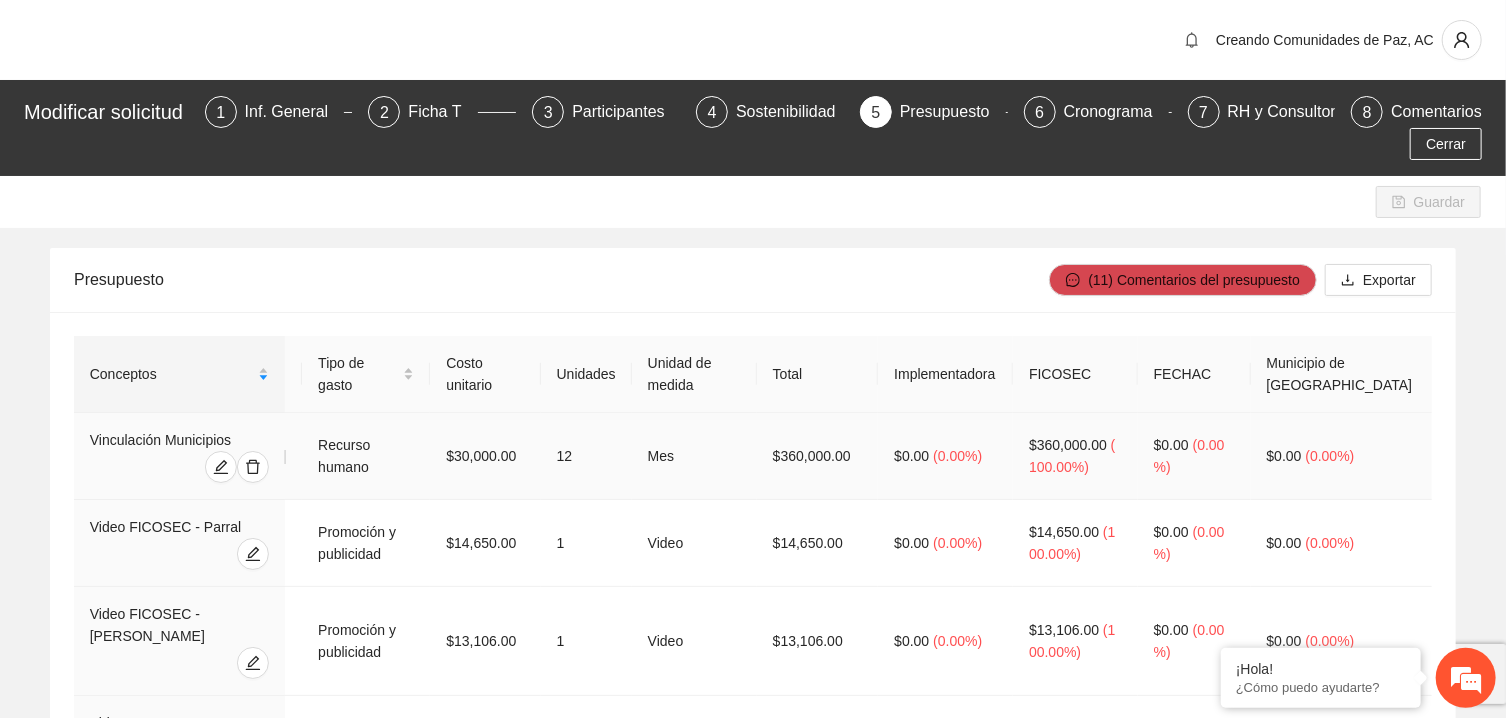 click on "12" at bounding box center [586, 456] 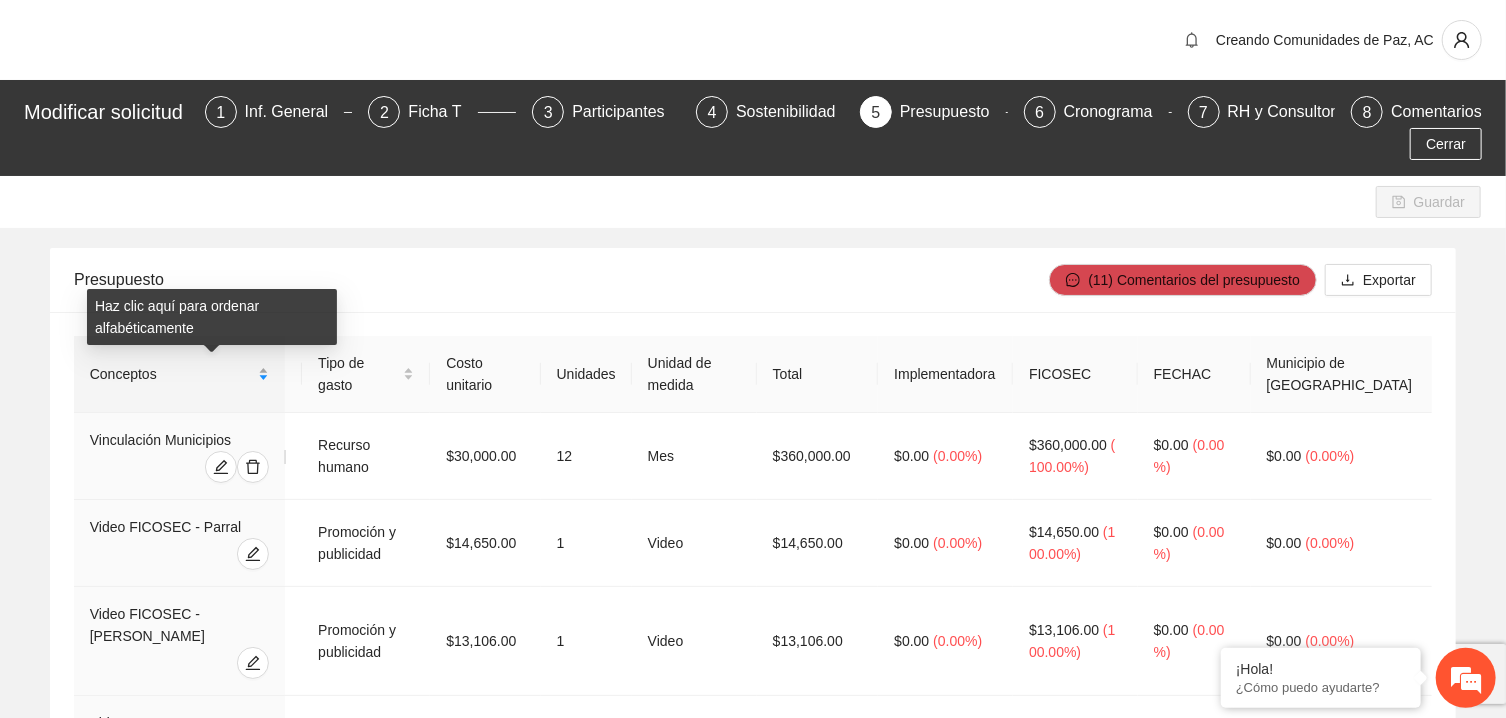 click on "Conceptos" at bounding box center (180, 374) 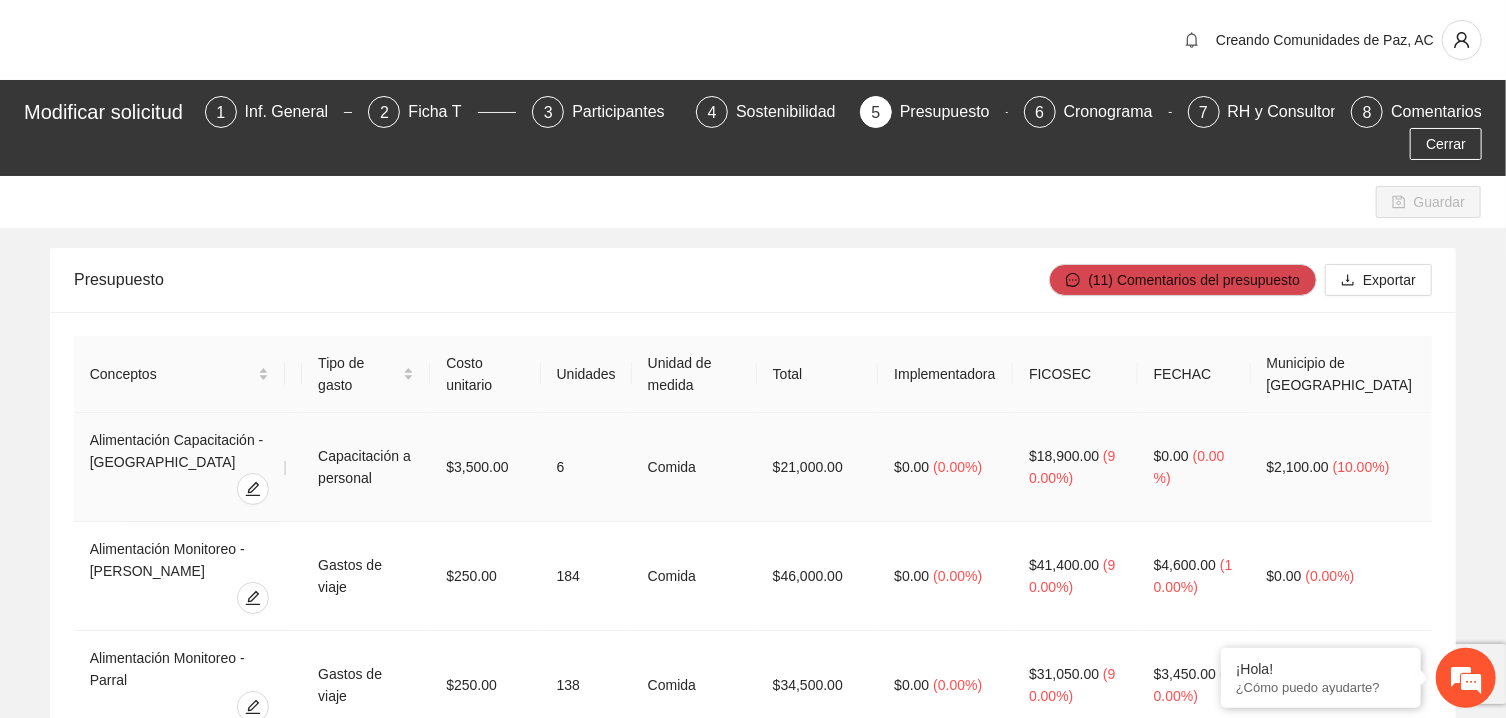 drag, startPoint x: 82, startPoint y: 361, endPoint x: 1396, endPoint y: 415, distance: 1315.1091 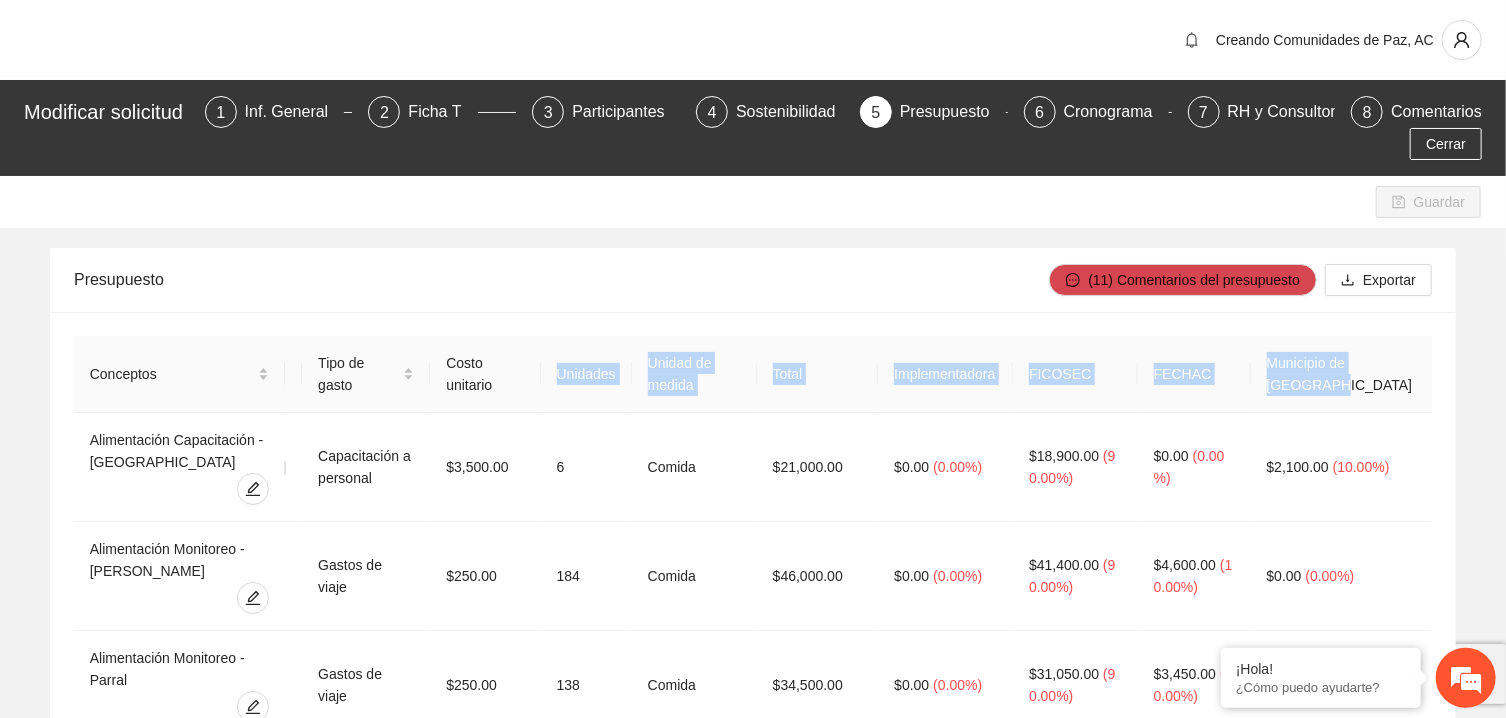 drag, startPoint x: 567, startPoint y: 373, endPoint x: 1408, endPoint y: 401, distance: 841.466 